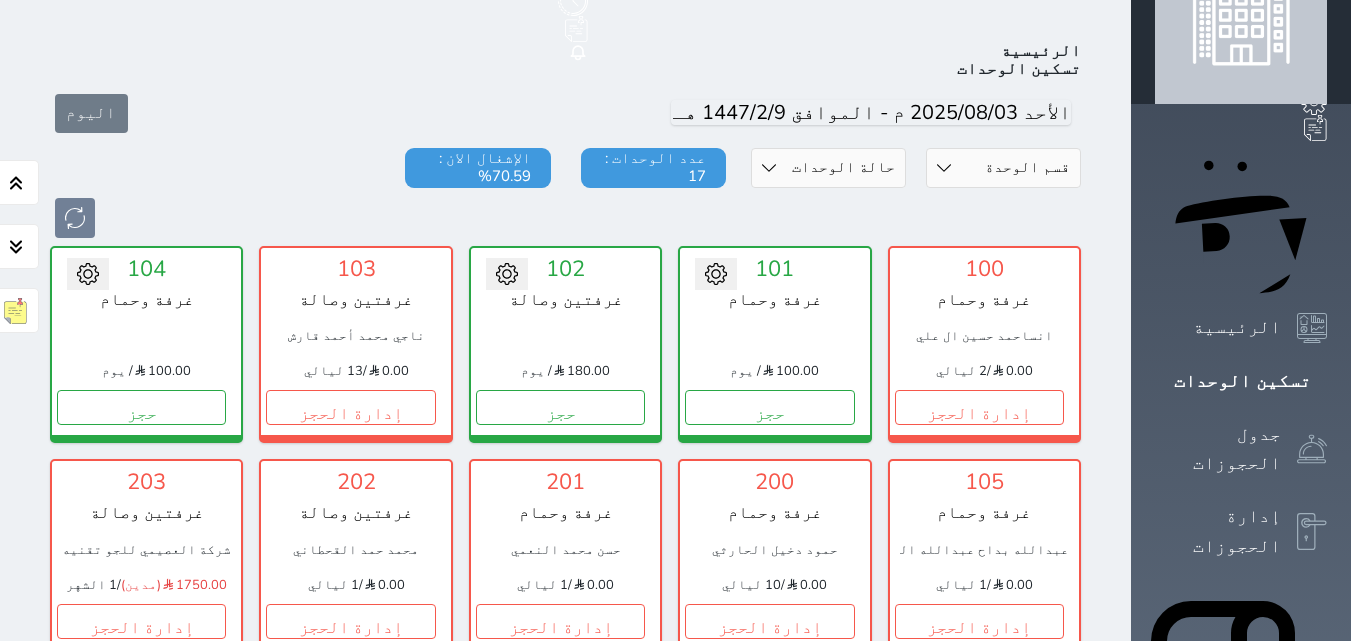 scroll, scrollTop: 100, scrollLeft: 0, axis: vertical 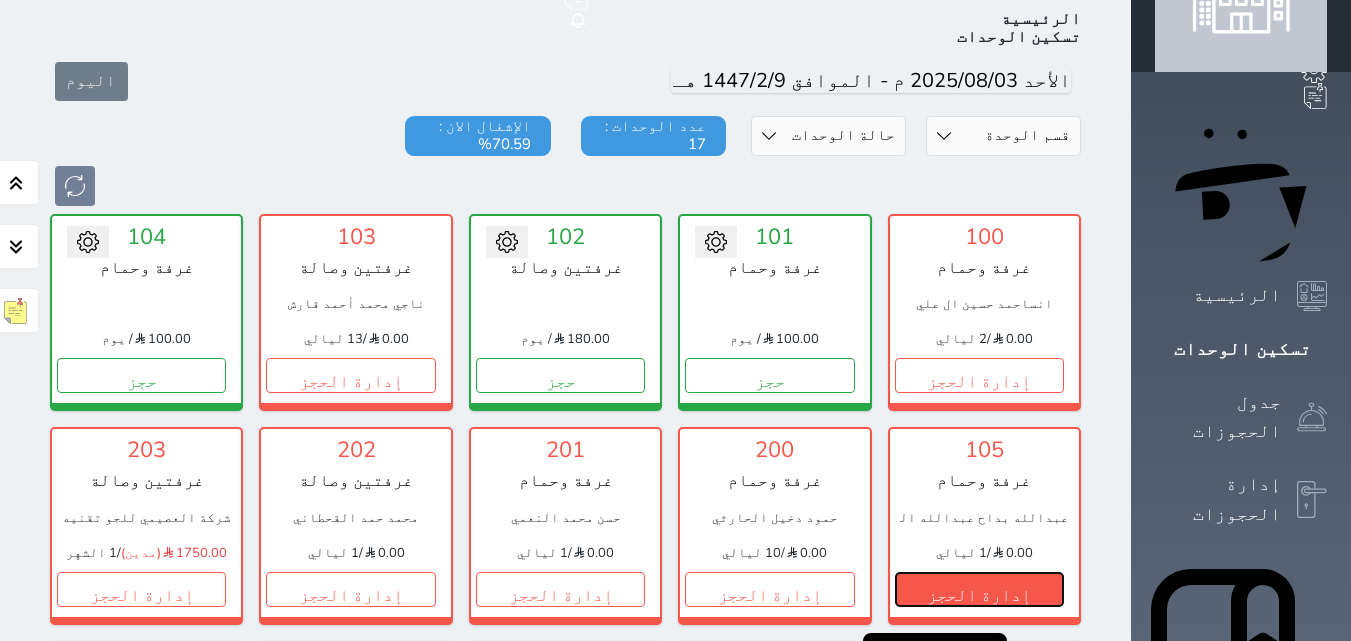 click on "إدارة الحجز" at bounding box center [979, 589] 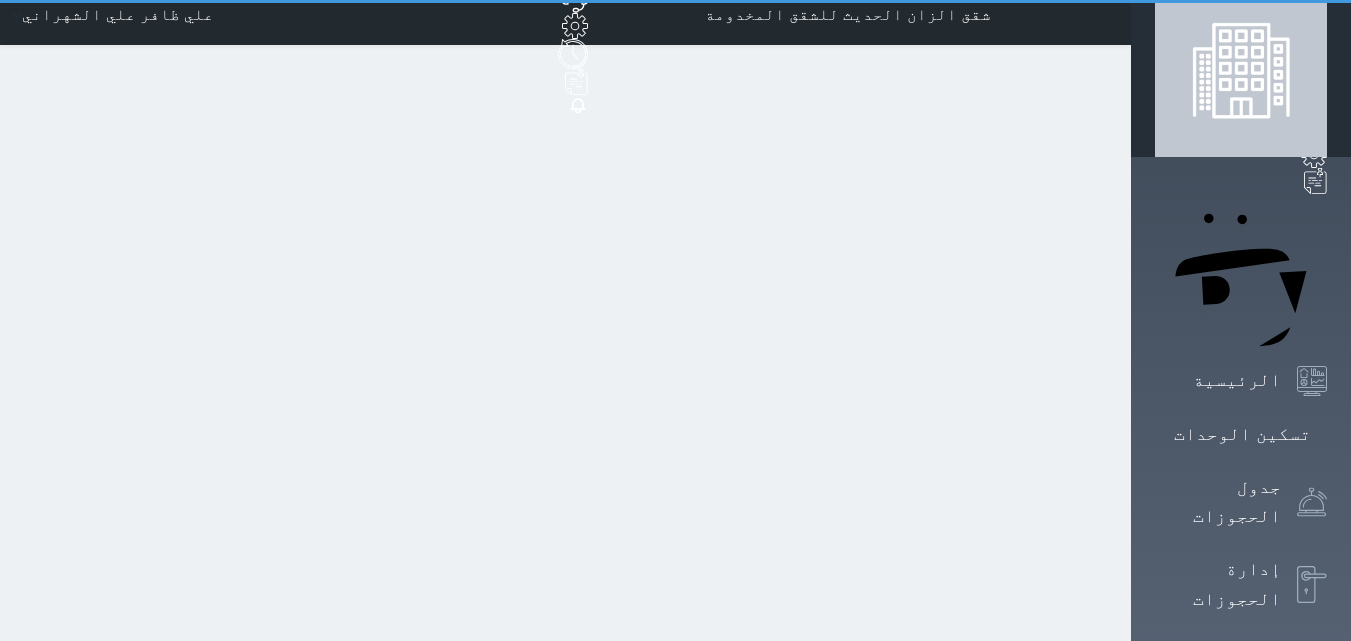 scroll, scrollTop: 0, scrollLeft: 0, axis: both 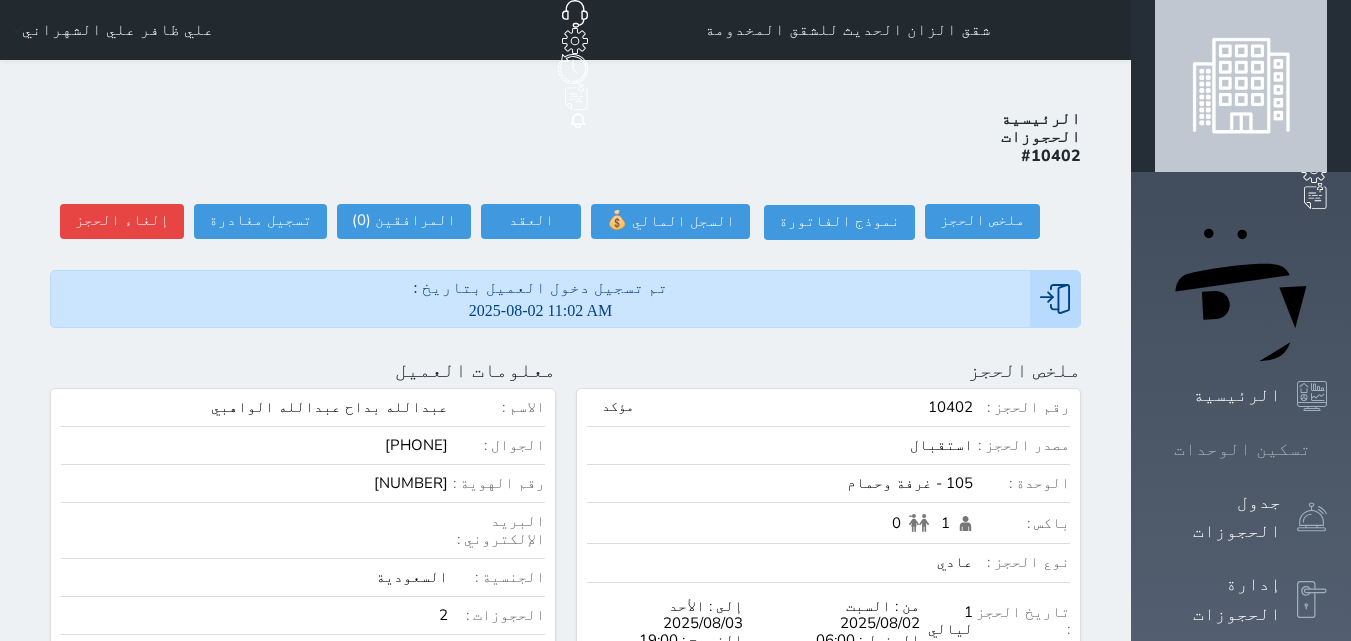 click on "تسكين الوحدات" at bounding box center (1242, 449) 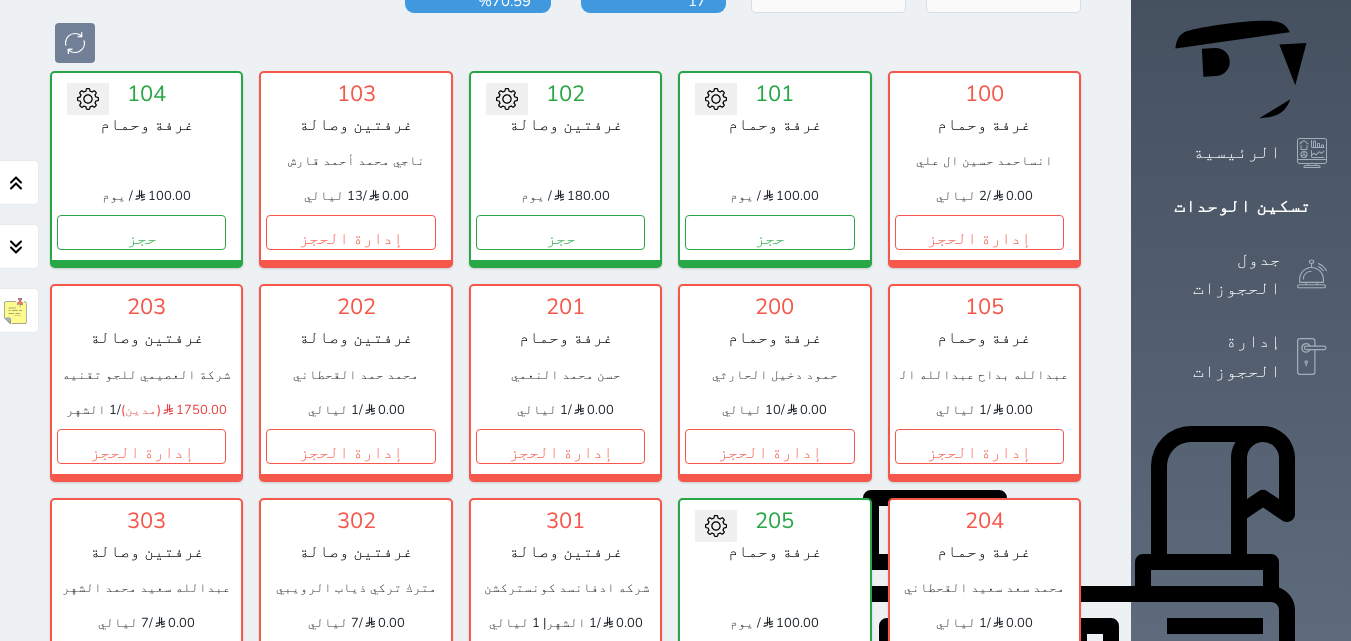 scroll, scrollTop: 278, scrollLeft: 0, axis: vertical 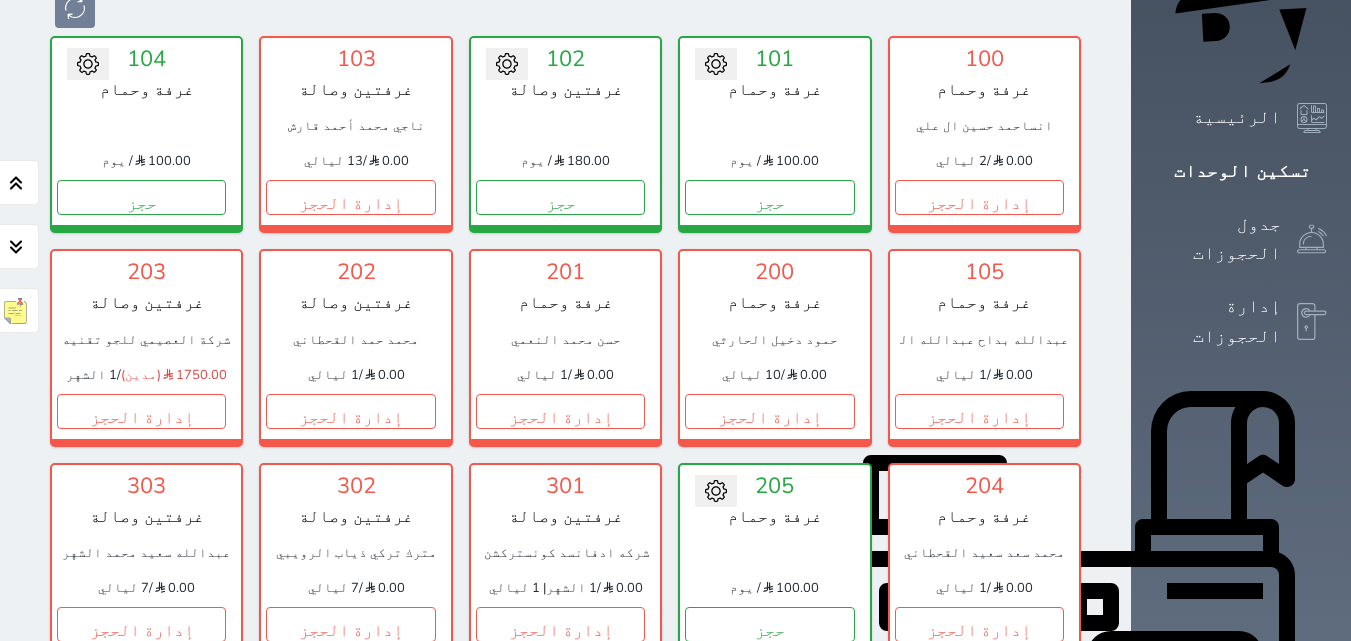 click on "إدارة الحجز" at bounding box center [979, 838] 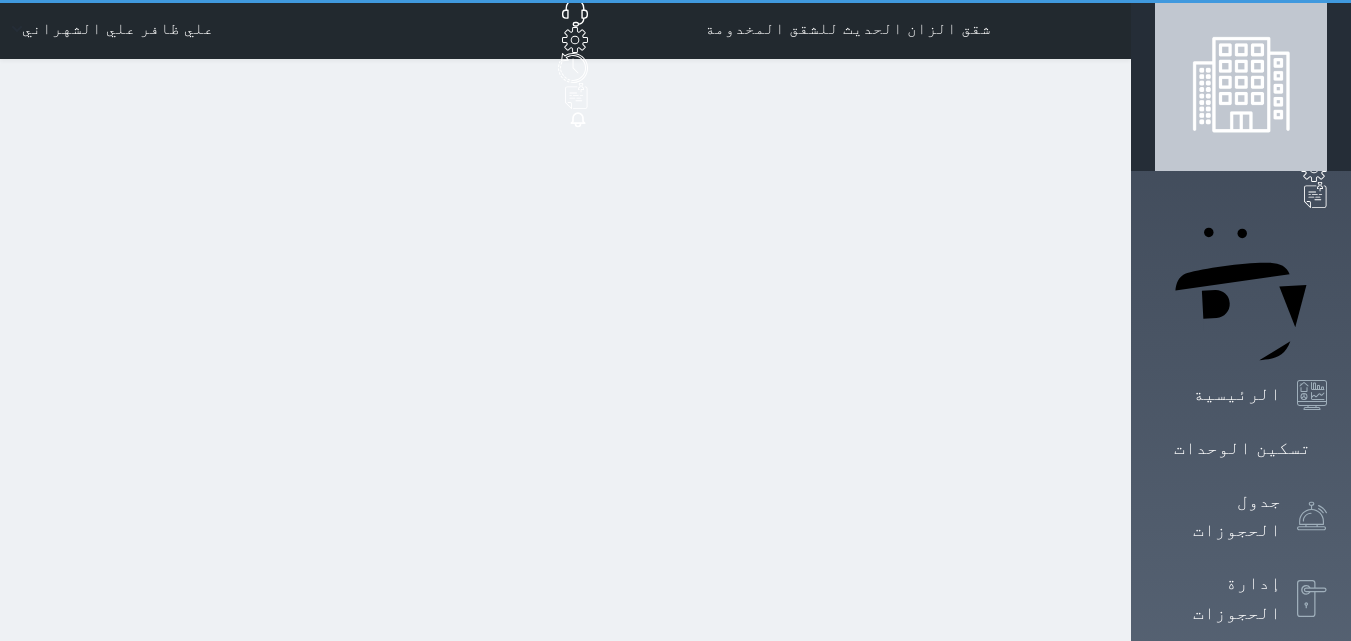 scroll, scrollTop: 0, scrollLeft: 0, axis: both 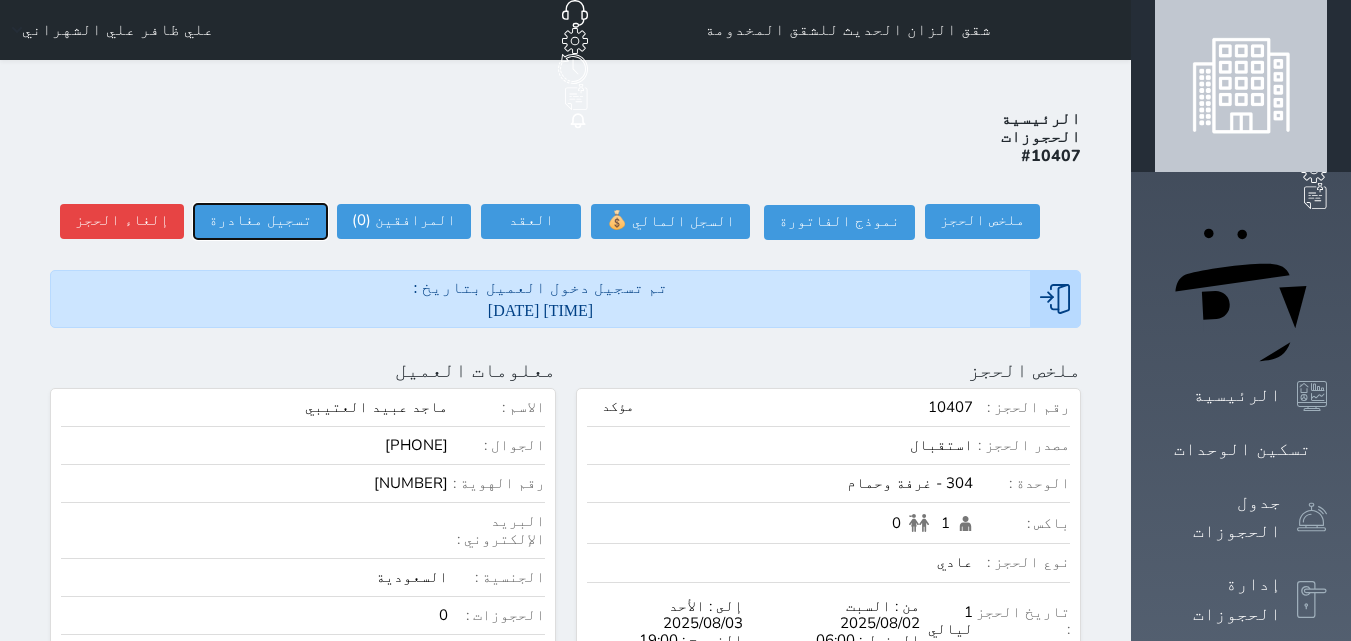 click on "تسجيل مغادرة" at bounding box center [260, 221] 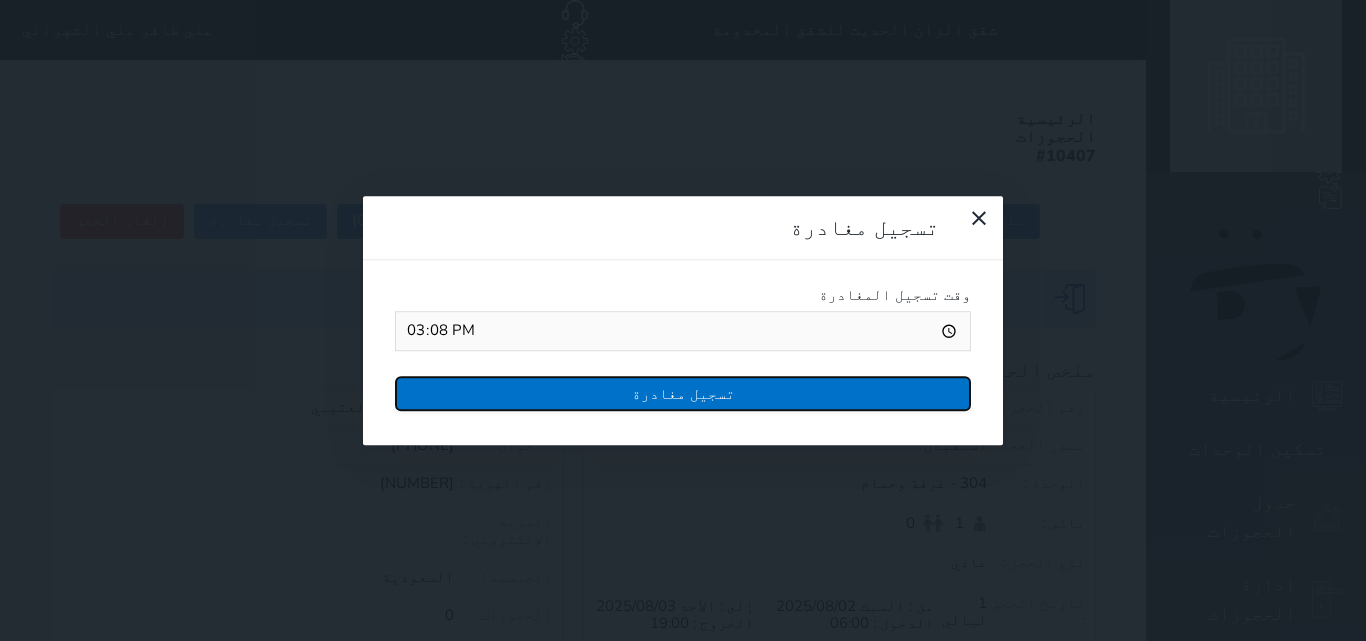 click on "تسجيل مغادرة" at bounding box center [683, 393] 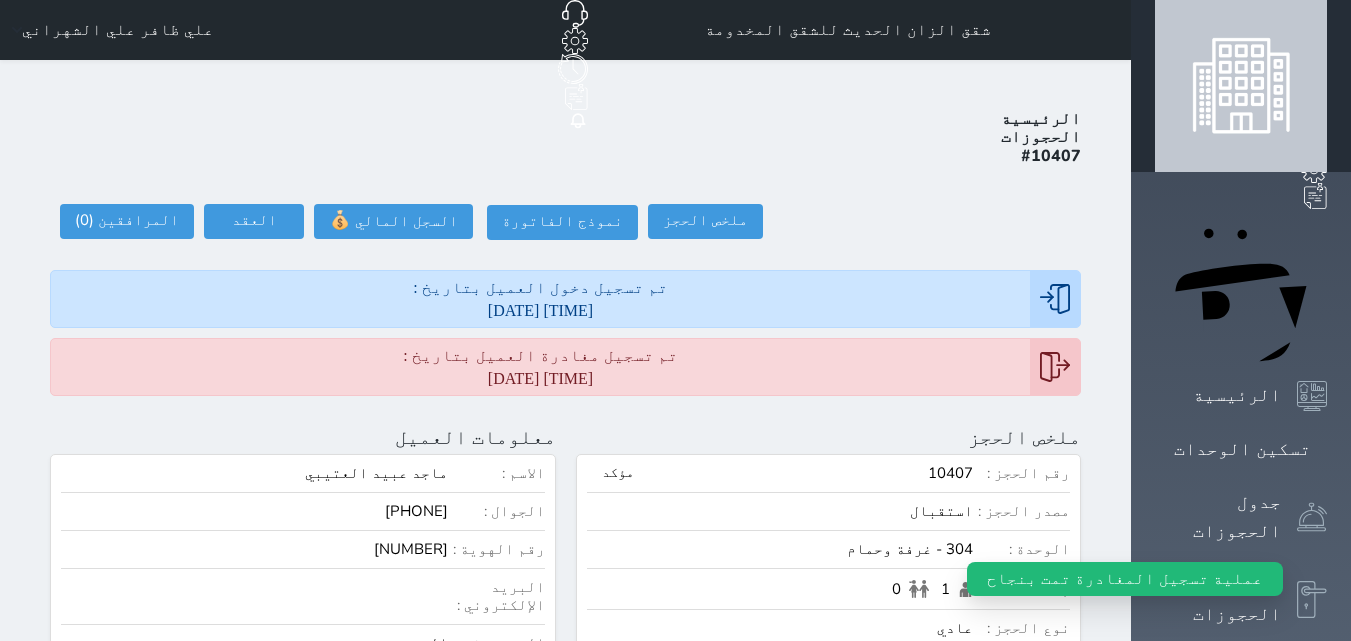 click 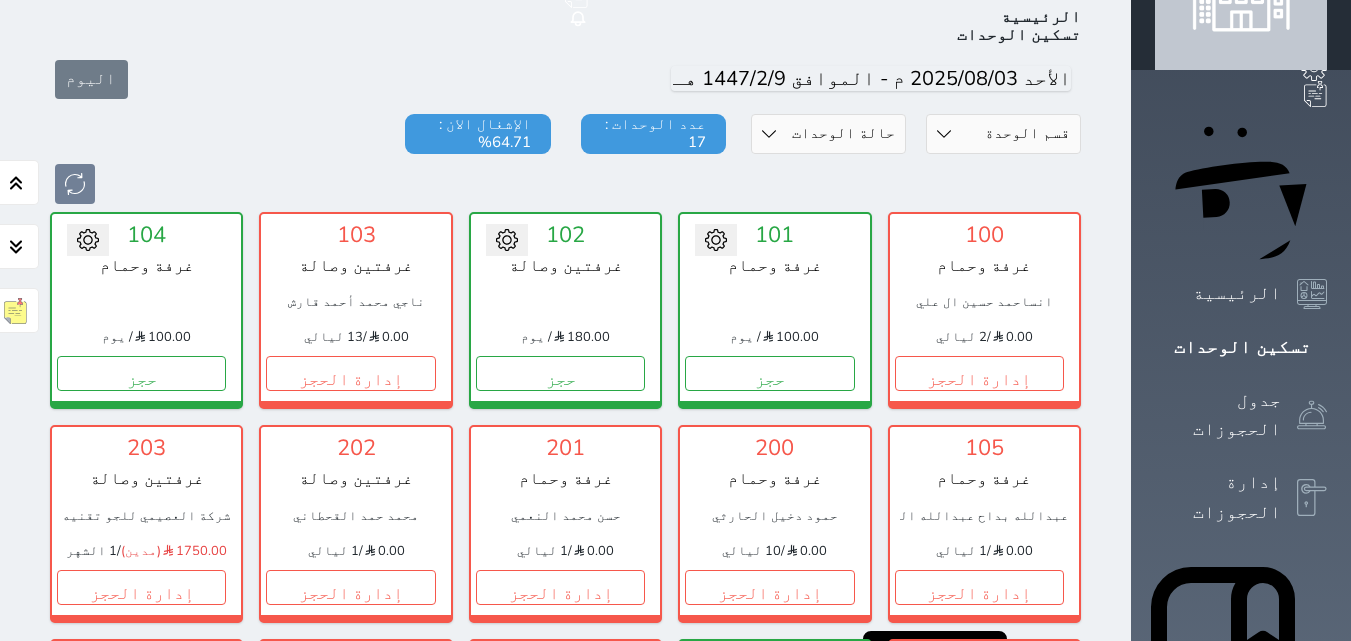 scroll, scrollTop: 178, scrollLeft: 0, axis: vertical 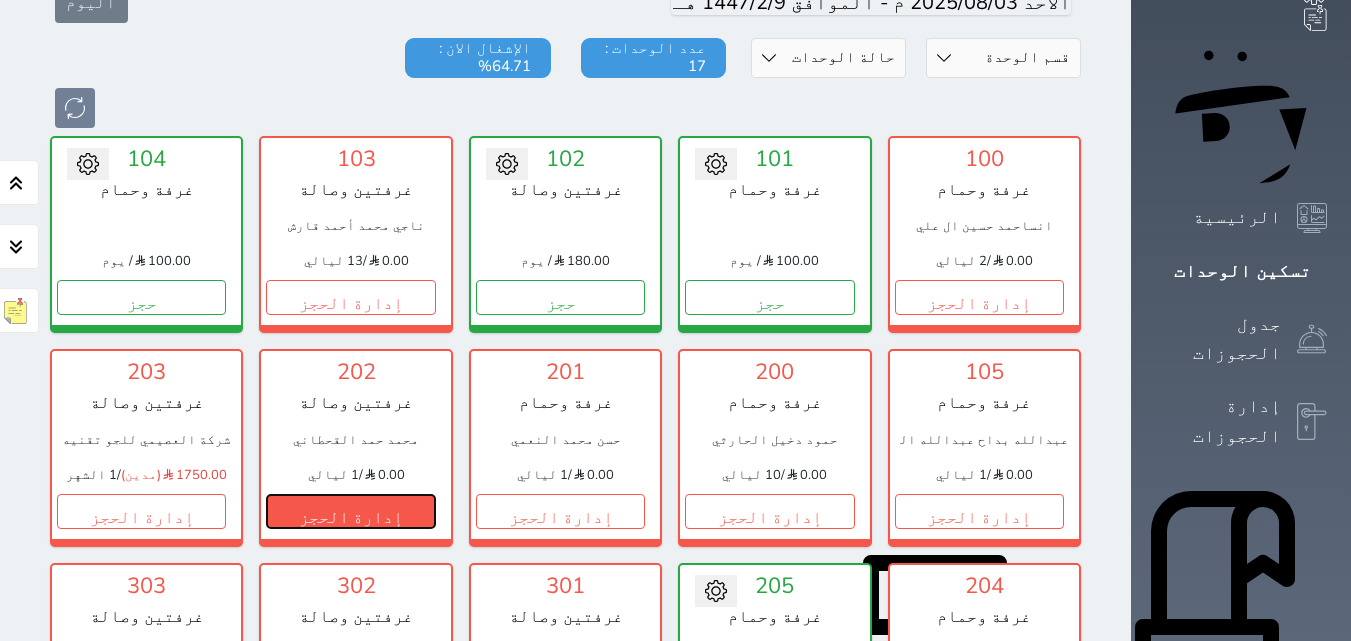 click on "إدارة الحجز" at bounding box center [350, 511] 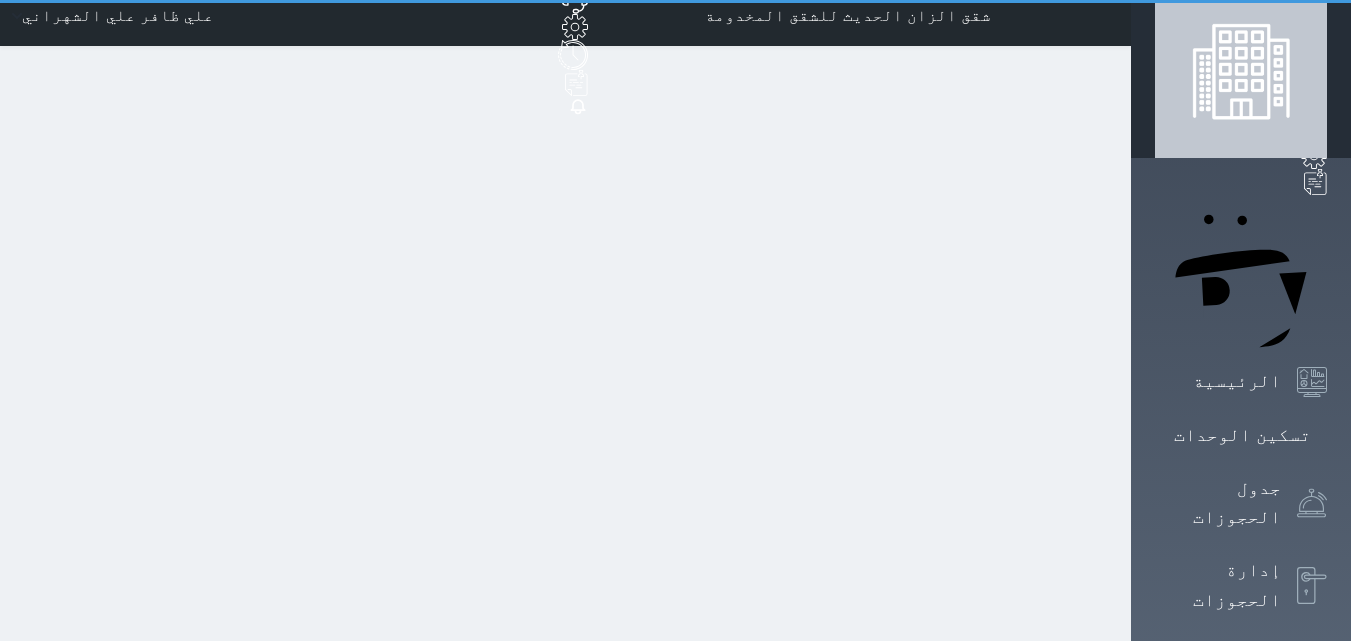 scroll, scrollTop: 0, scrollLeft: 0, axis: both 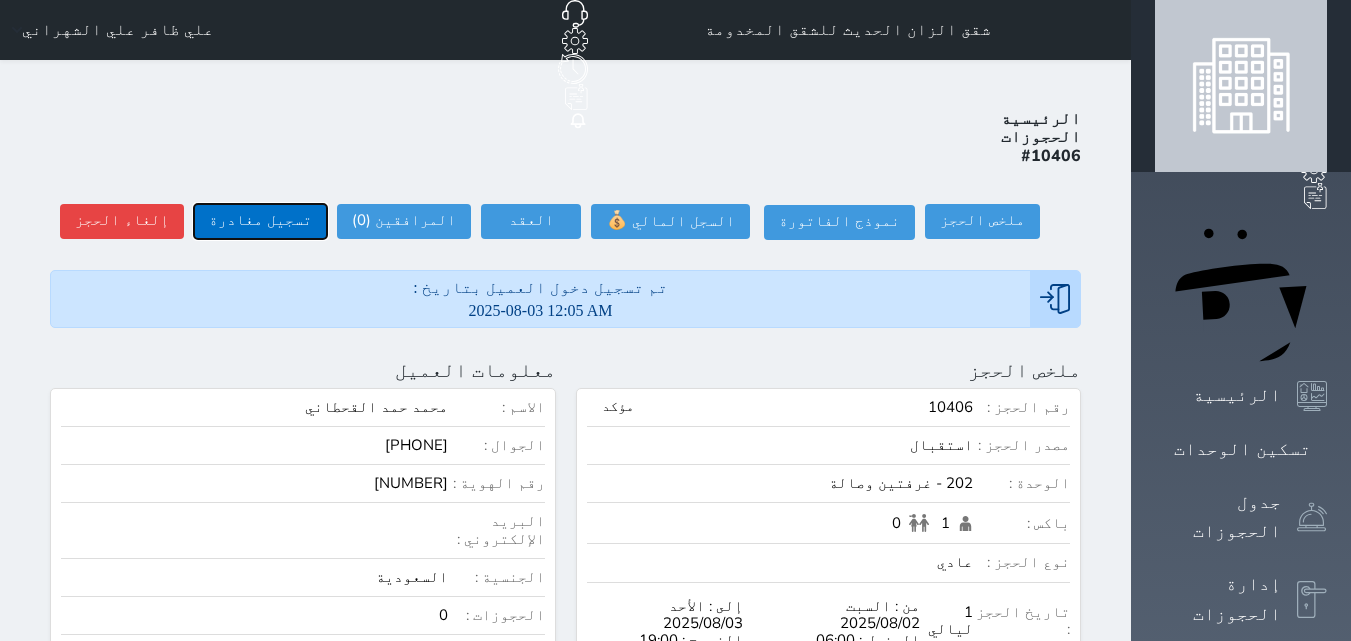 click on "تسجيل مغادرة" at bounding box center (260, 221) 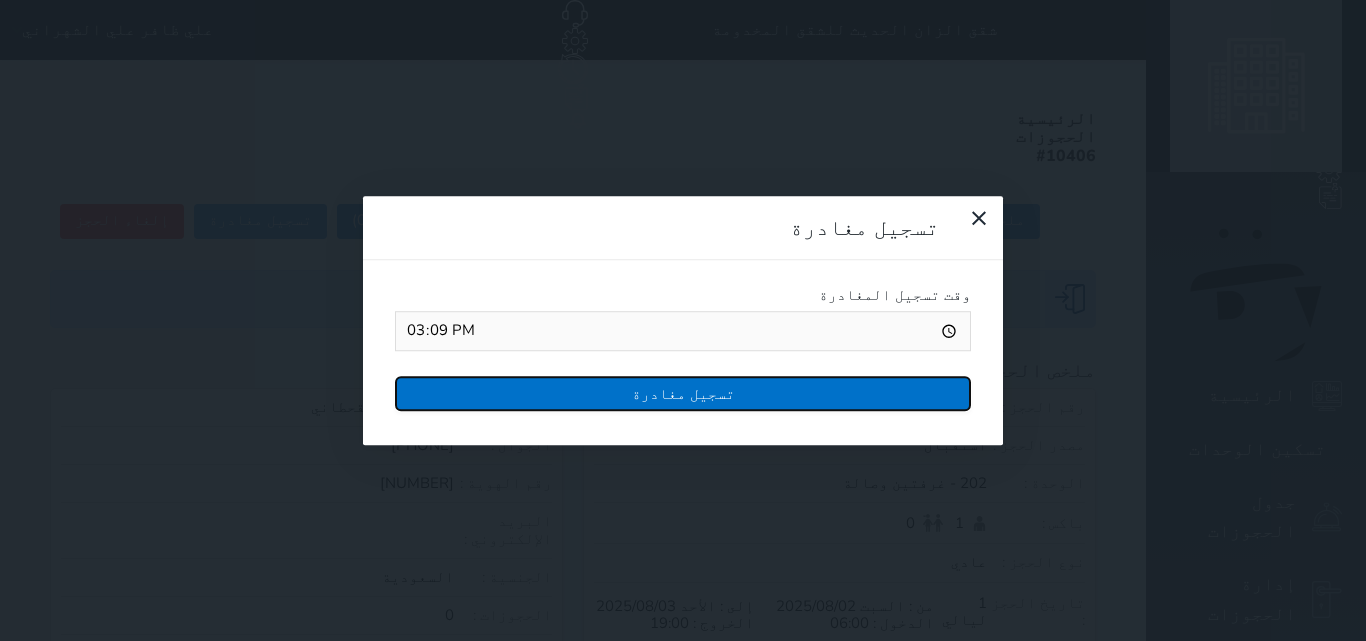 click on "تسجيل مغادرة" at bounding box center (683, 393) 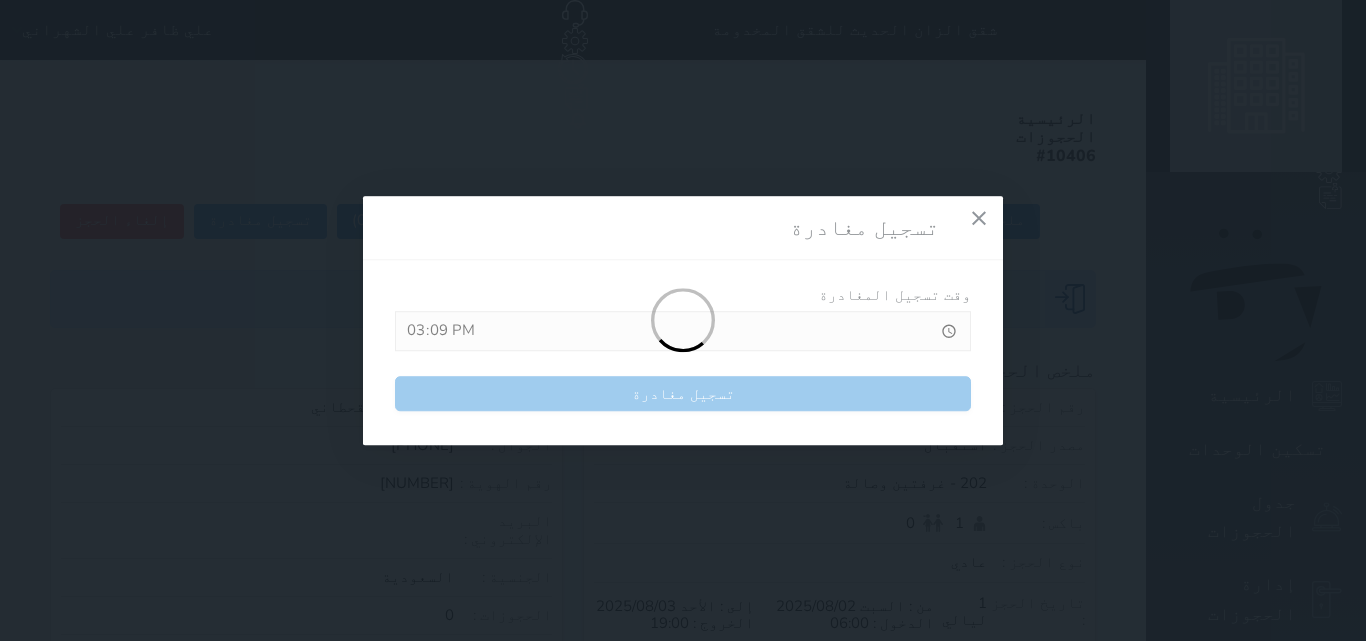 click on "تسجيل مغادرة                       وقت تسجيل المغادرة    [TIME]
تسجيل مغادرة" at bounding box center (683, 320) 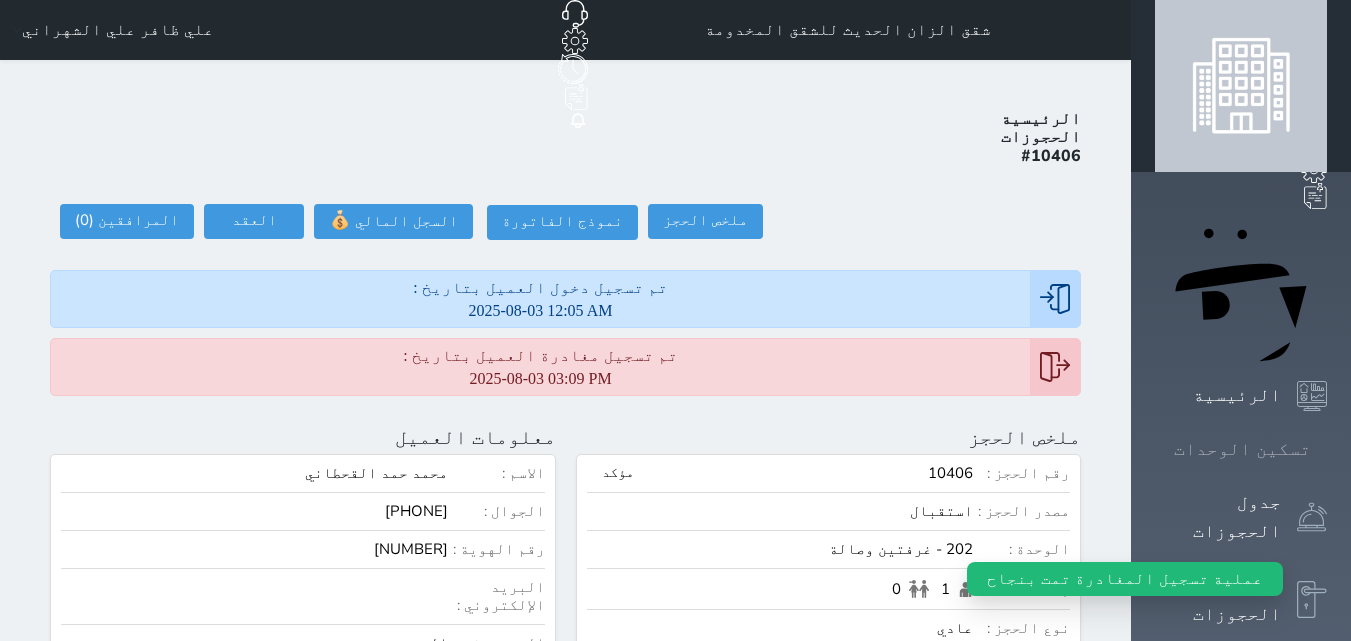 click 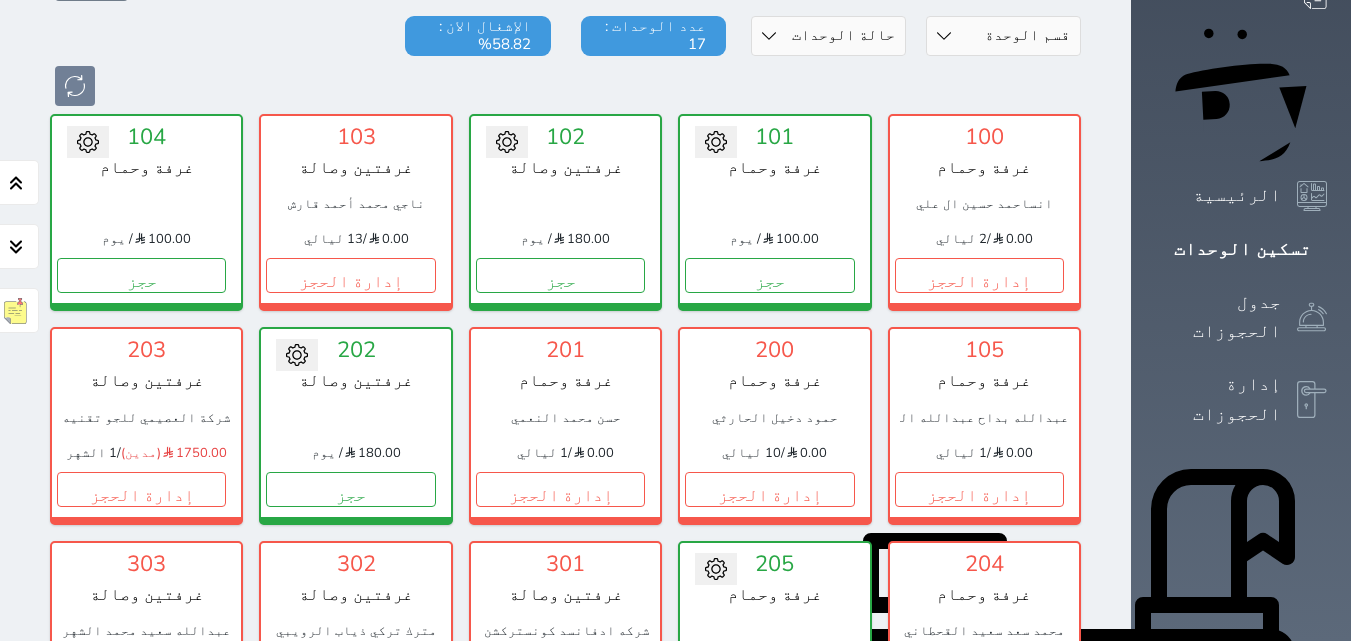 scroll, scrollTop: 78, scrollLeft: 0, axis: vertical 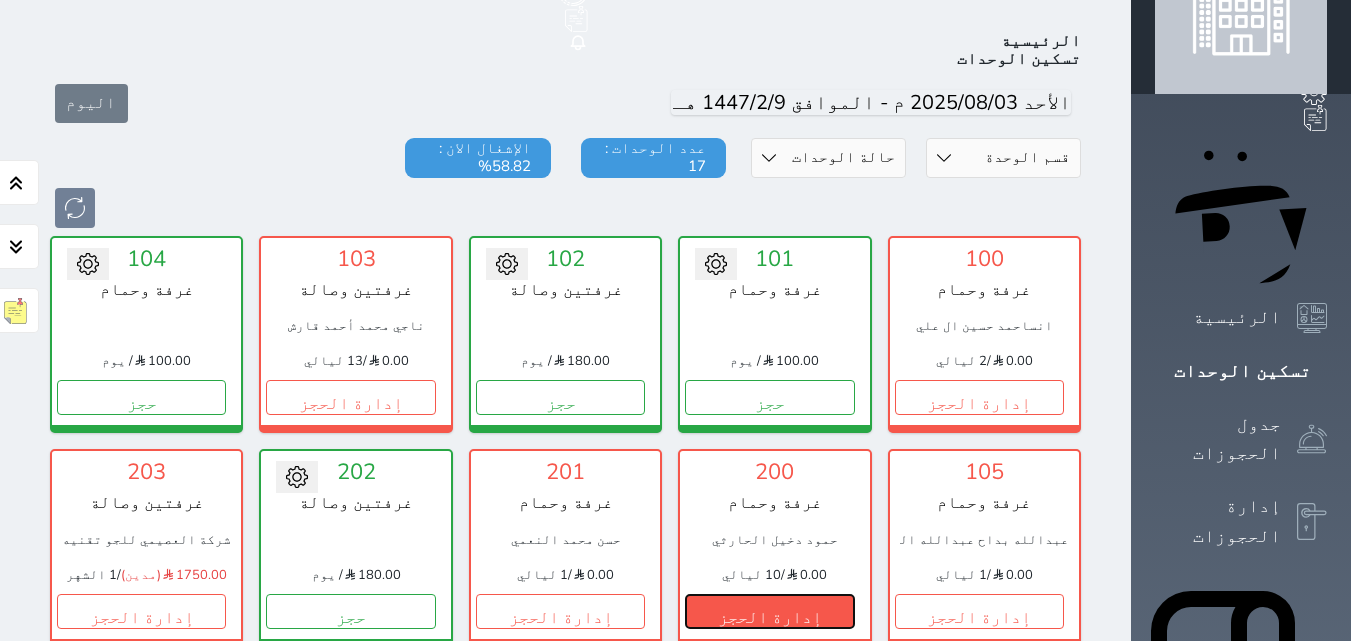 click on "إدارة الحجز" at bounding box center (769, 611) 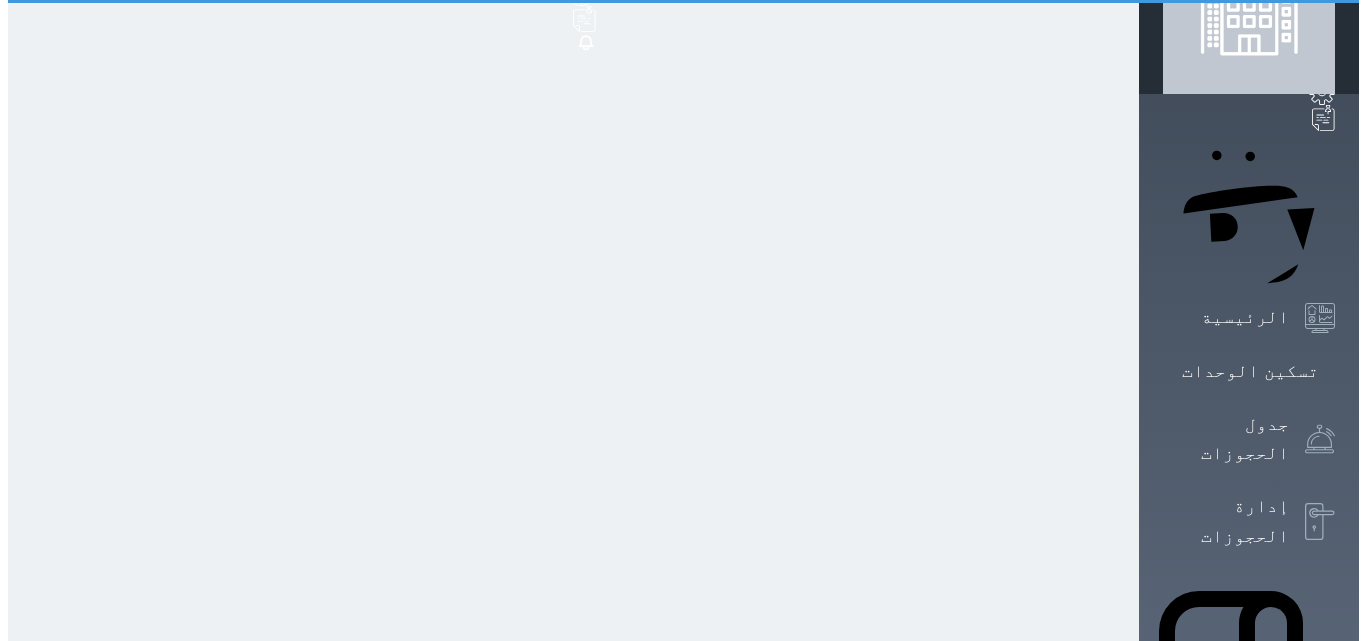 scroll, scrollTop: 0, scrollLeft: 0, axis: both 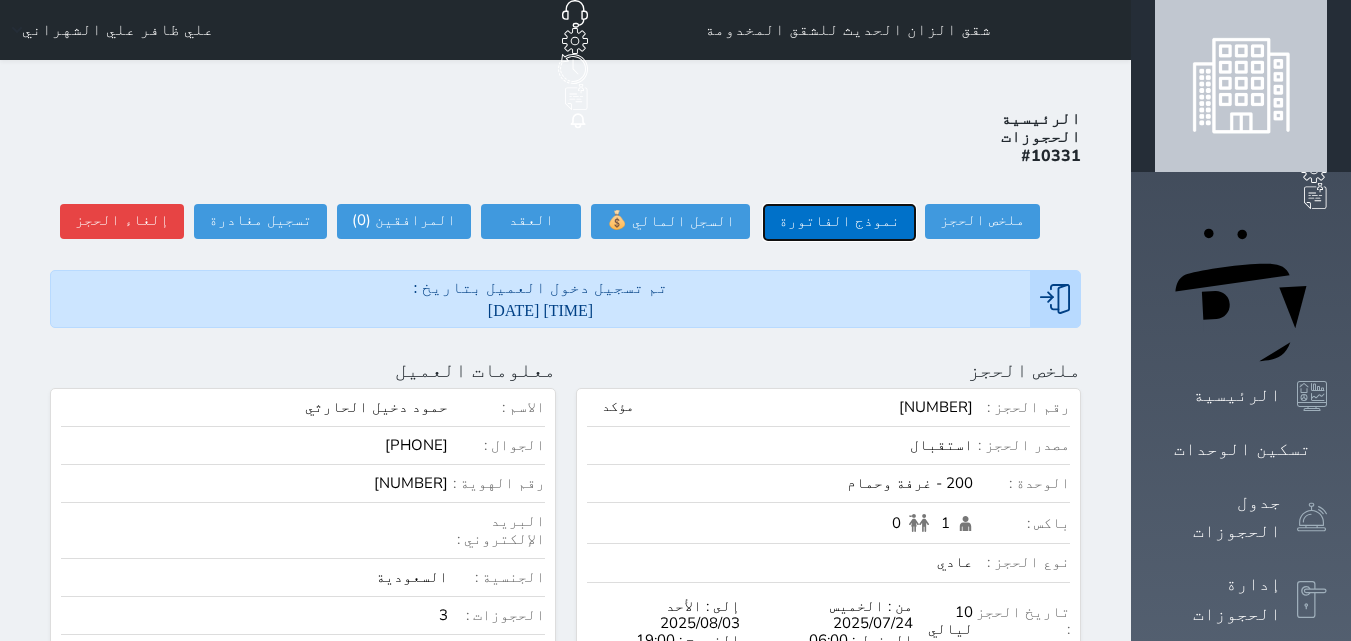 click on "نموذج الفاتورة" at bounding box center [839, 222] 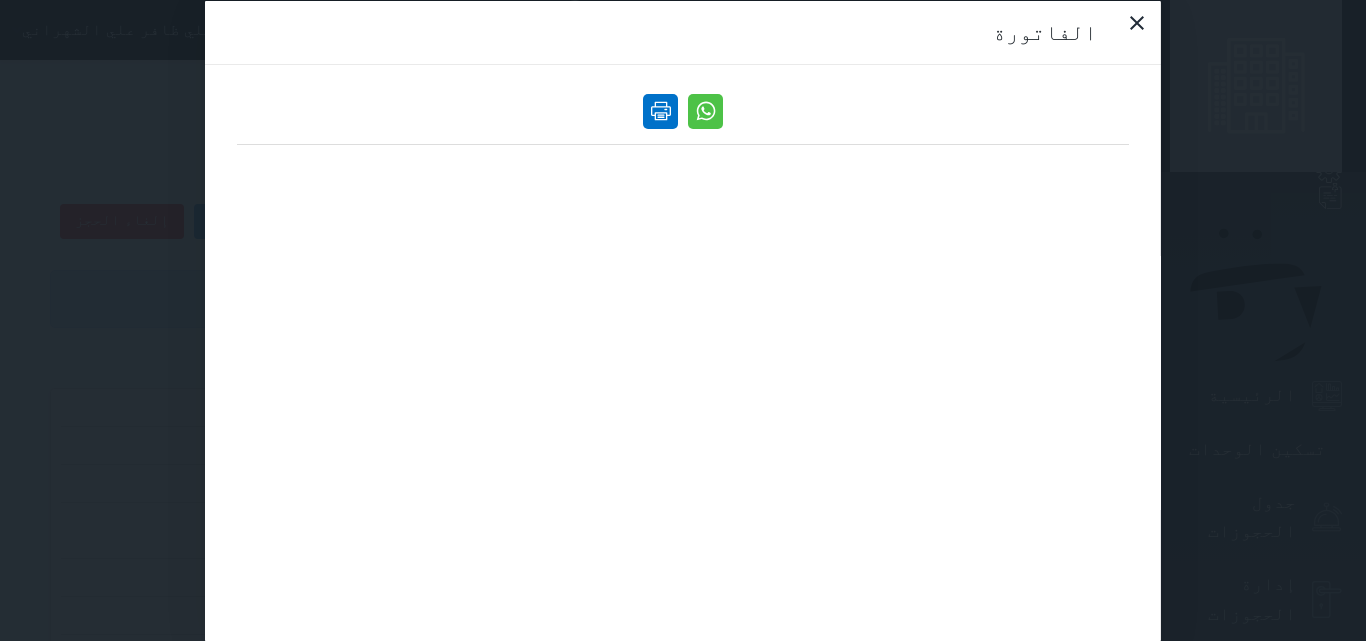 click at bounding box center [660, 110] 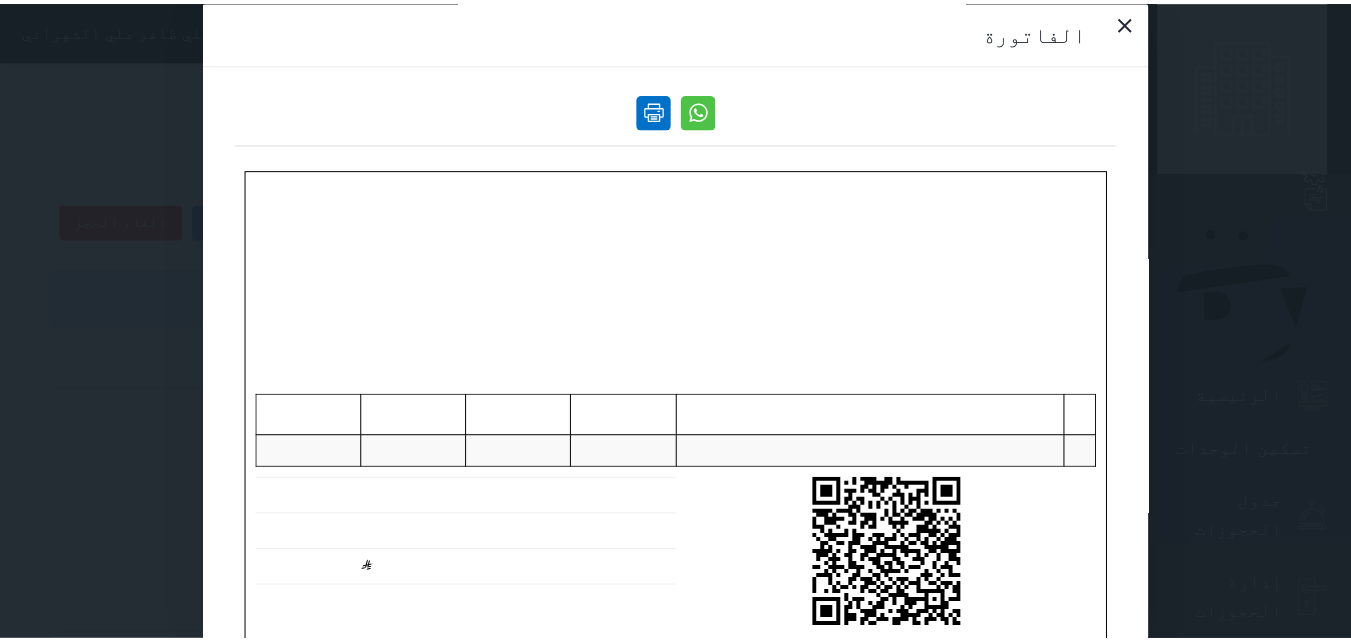 scroll, scrollTop: 0, scrollLeft: 0, axis: both 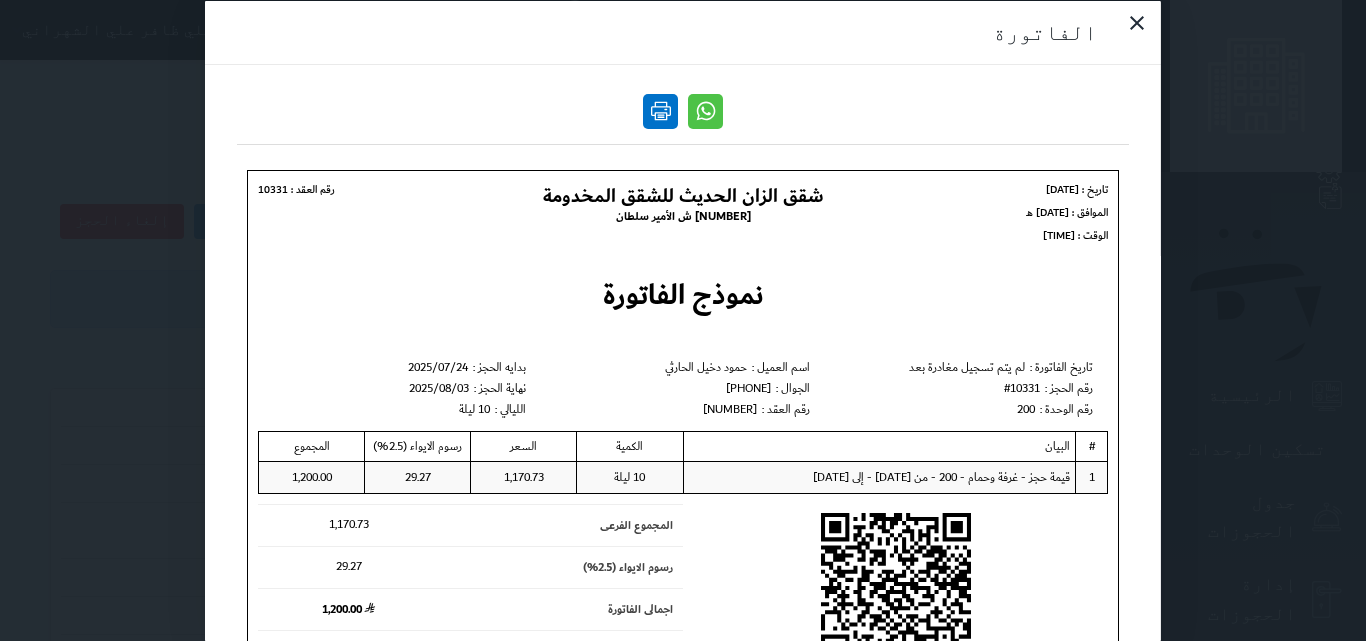 click at bounding box center [660, 110] 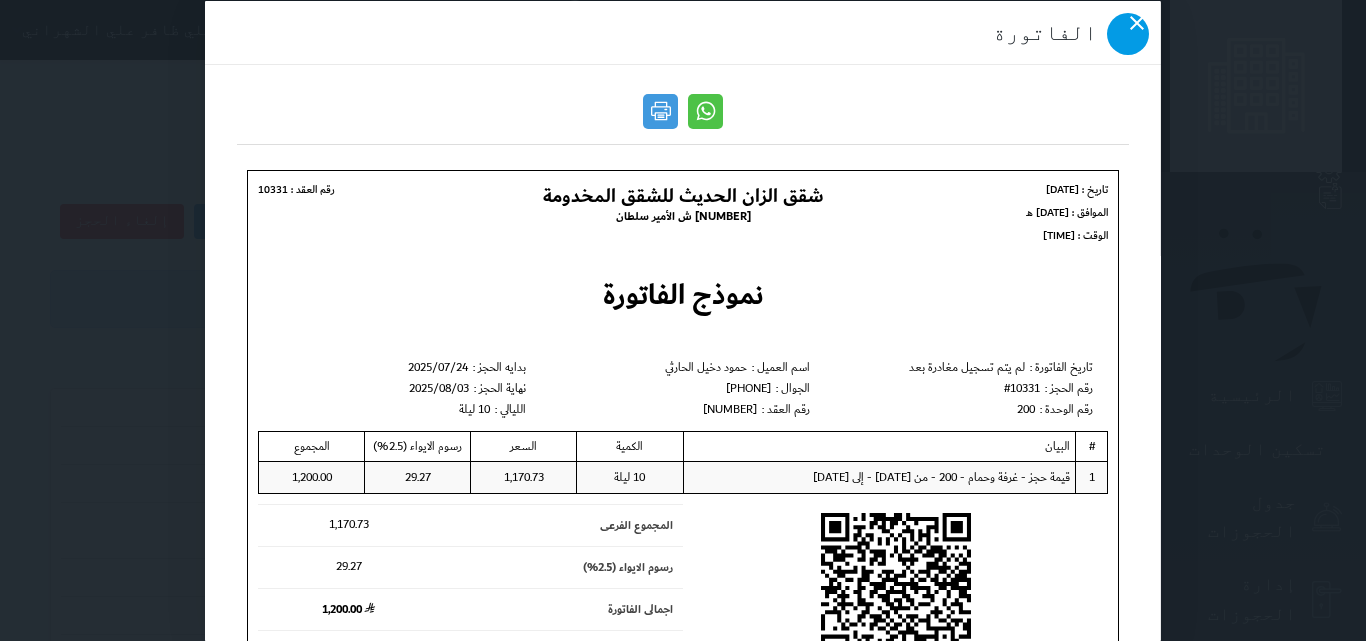 click 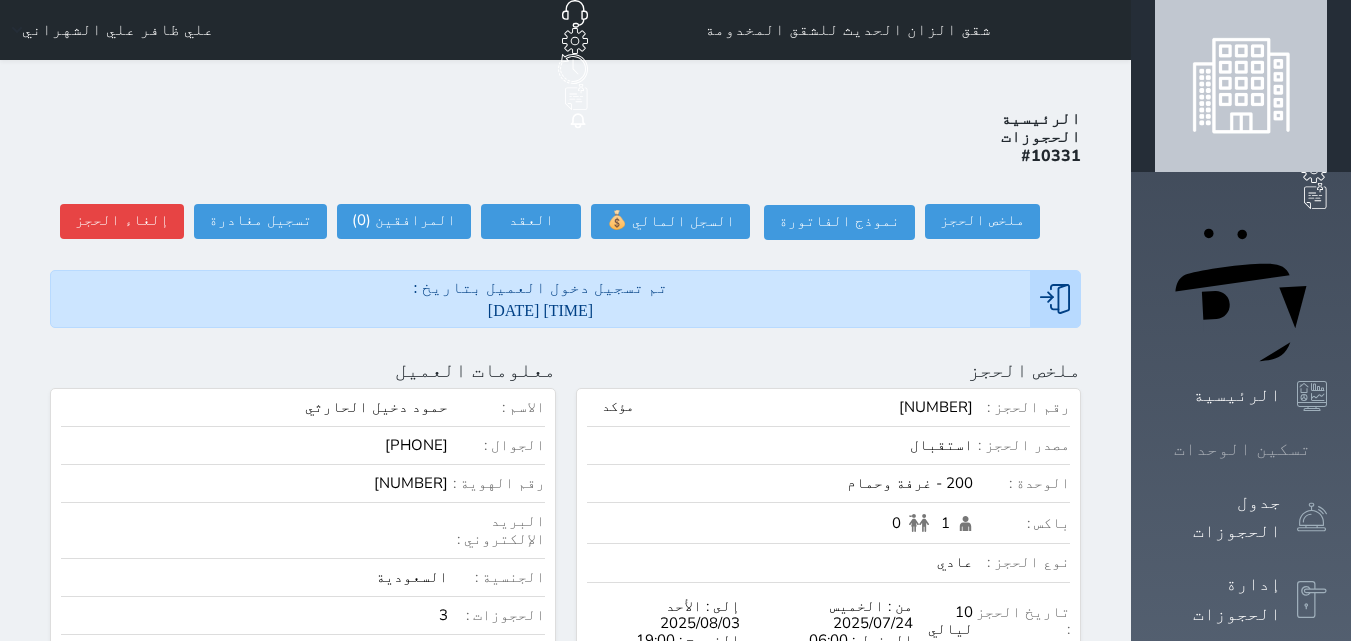 click 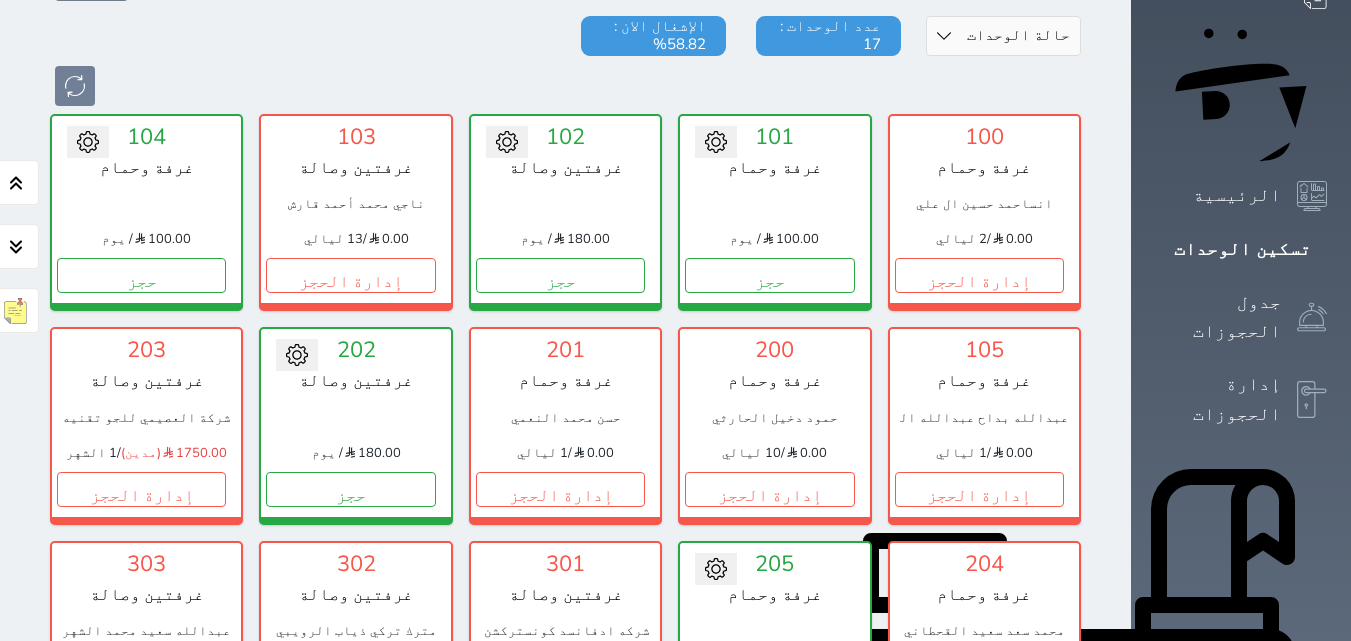 scroll, scrollTop: 78, scrollLeft: 0, axis: vertical 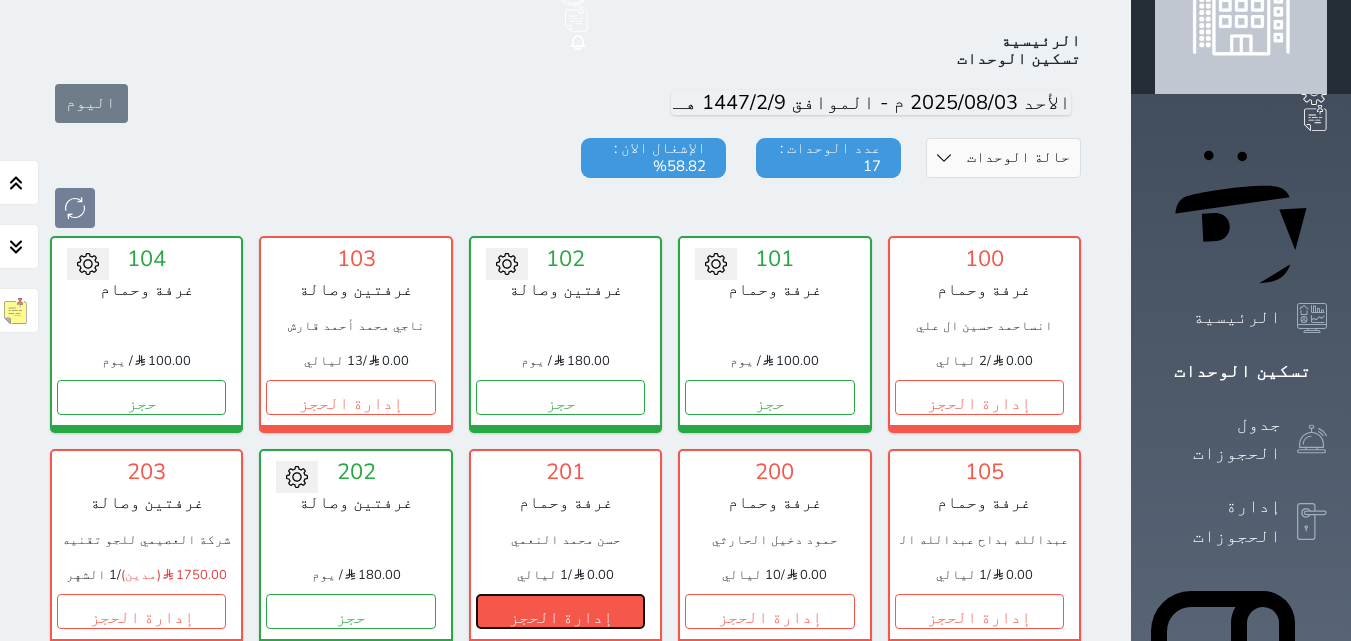 click on "إدارة الحجز" at bounding box center [560, 611] 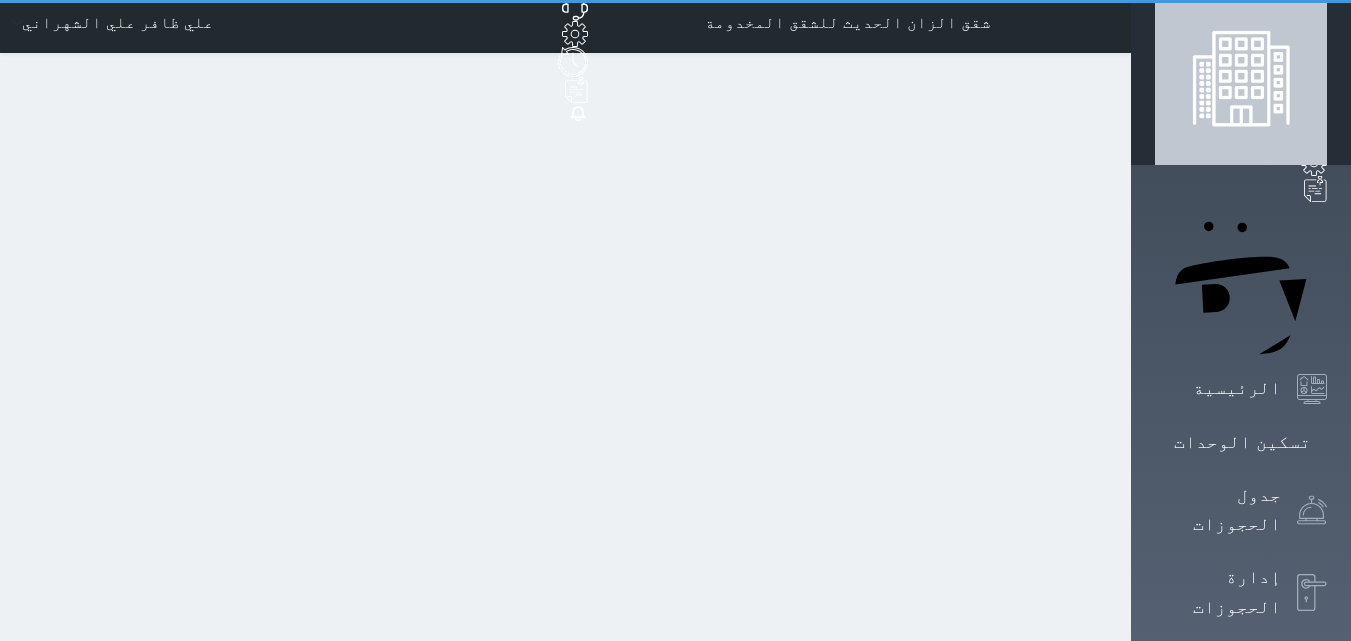 scroll, scrollTop: 0, scrollLeft: 0, axis: both 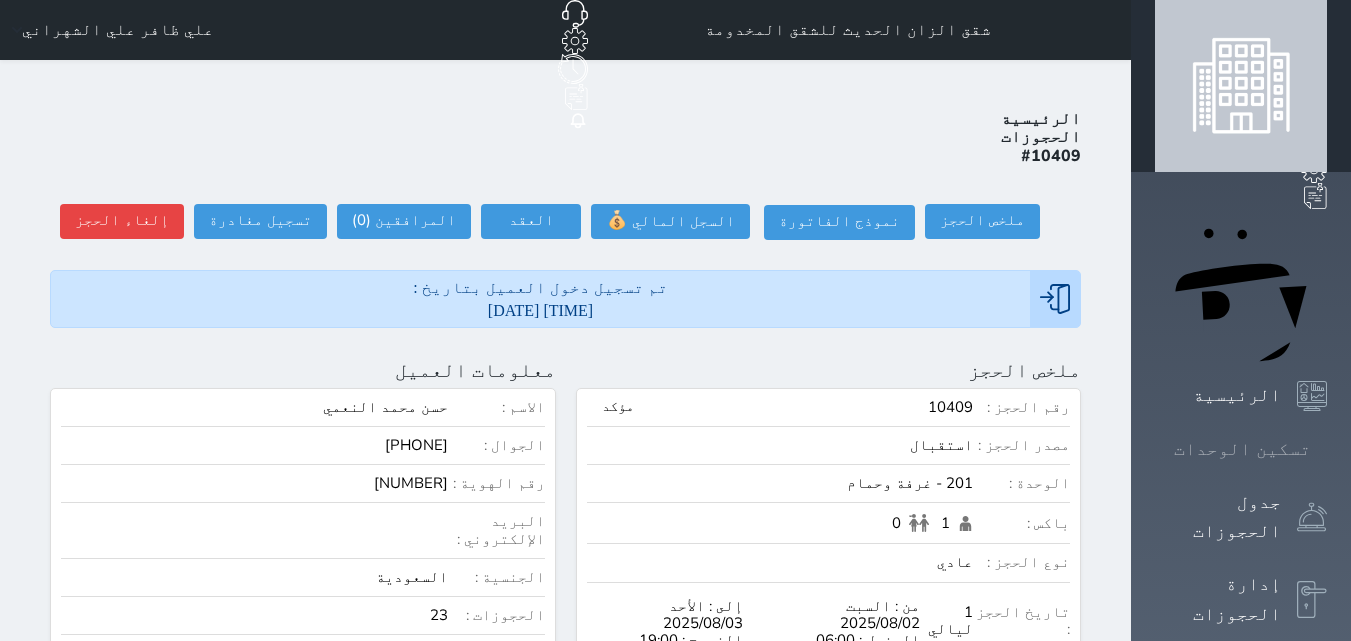 click 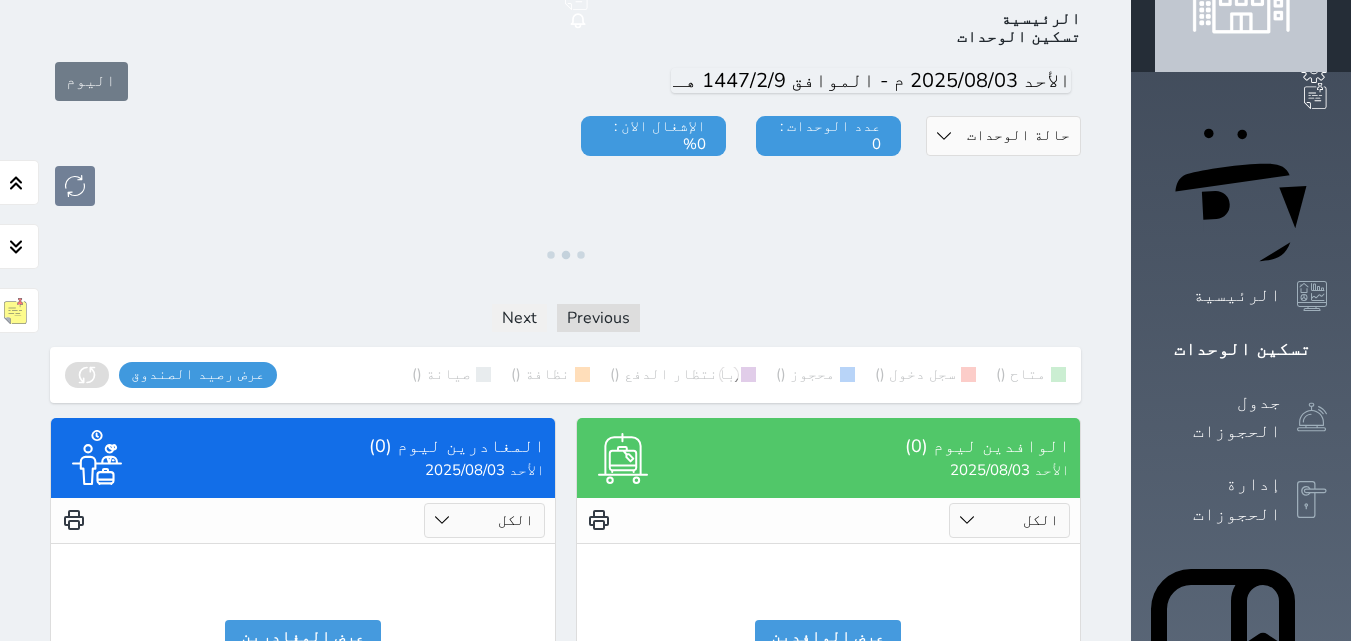 scroll, scrollTop: 200, scrollLeft: 0, axis: vertical 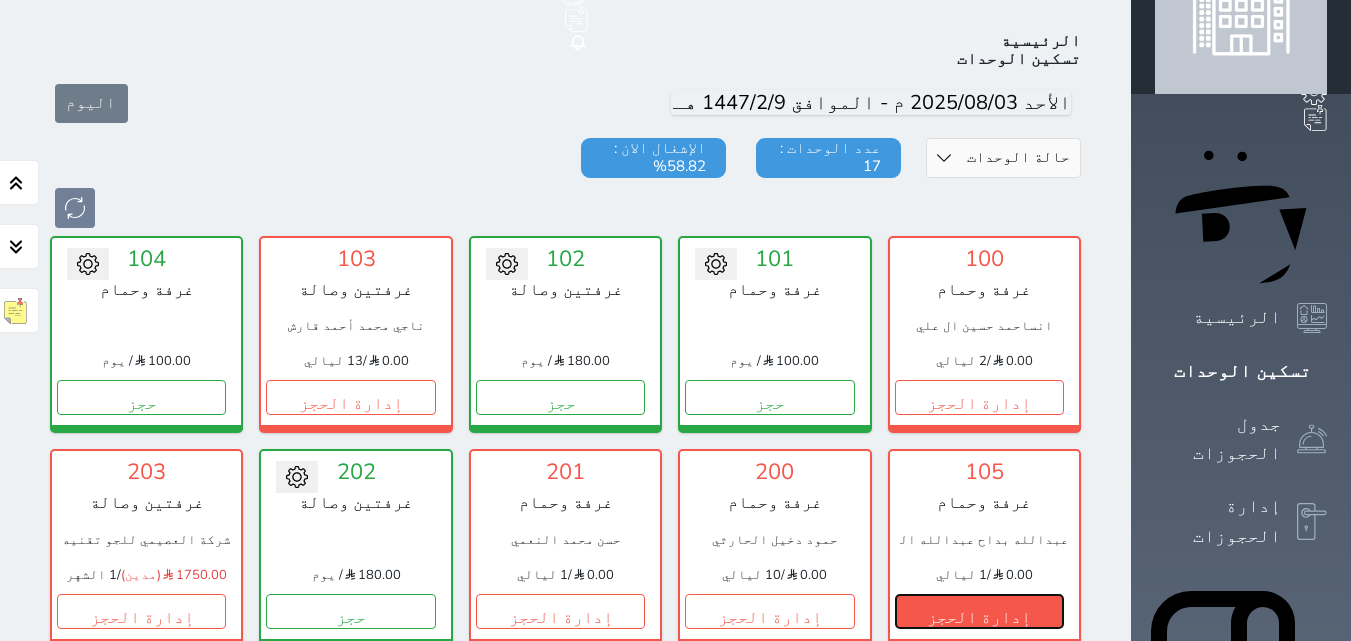 click on "إدارة الحجز" at bounding box center [979, 611] 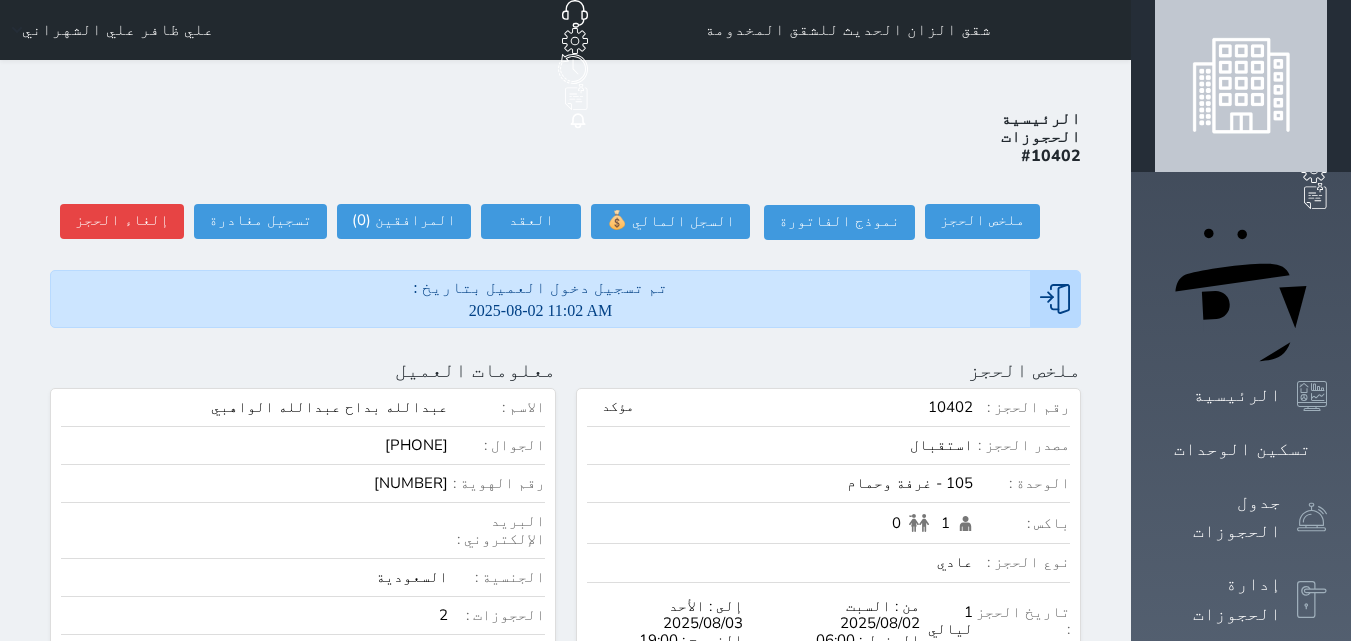 scroll, scrollTop: 100, scrollLeft: 0, axis: vertical 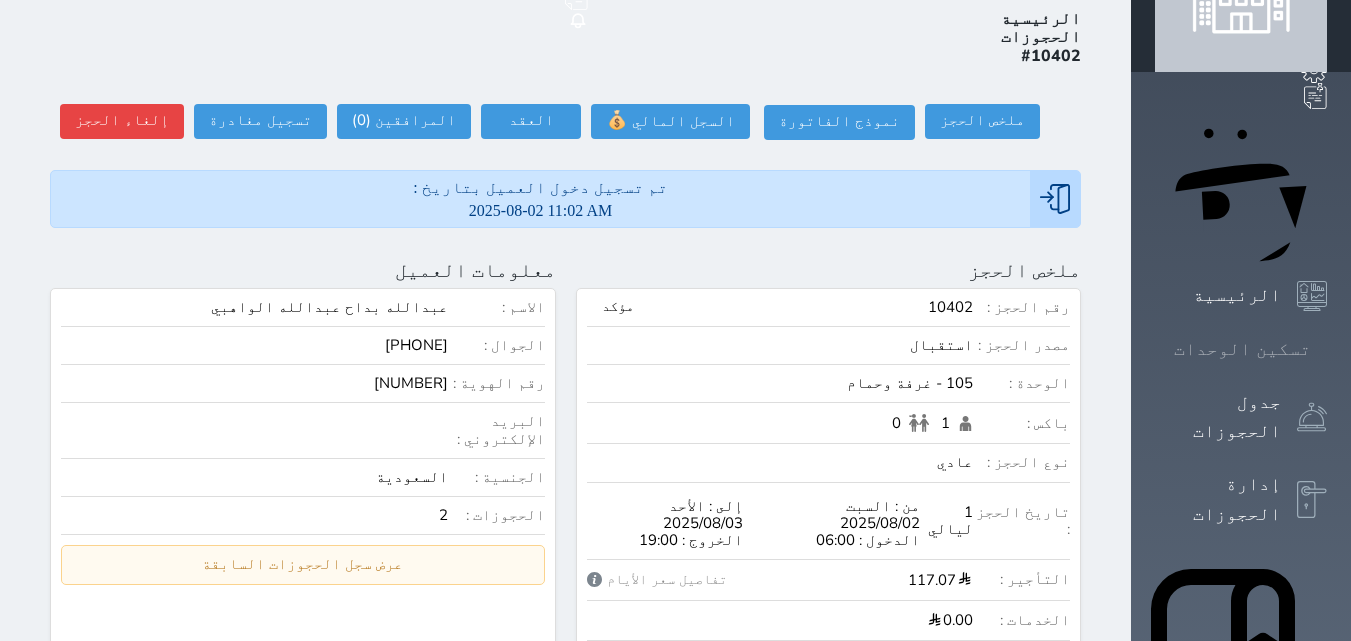 click 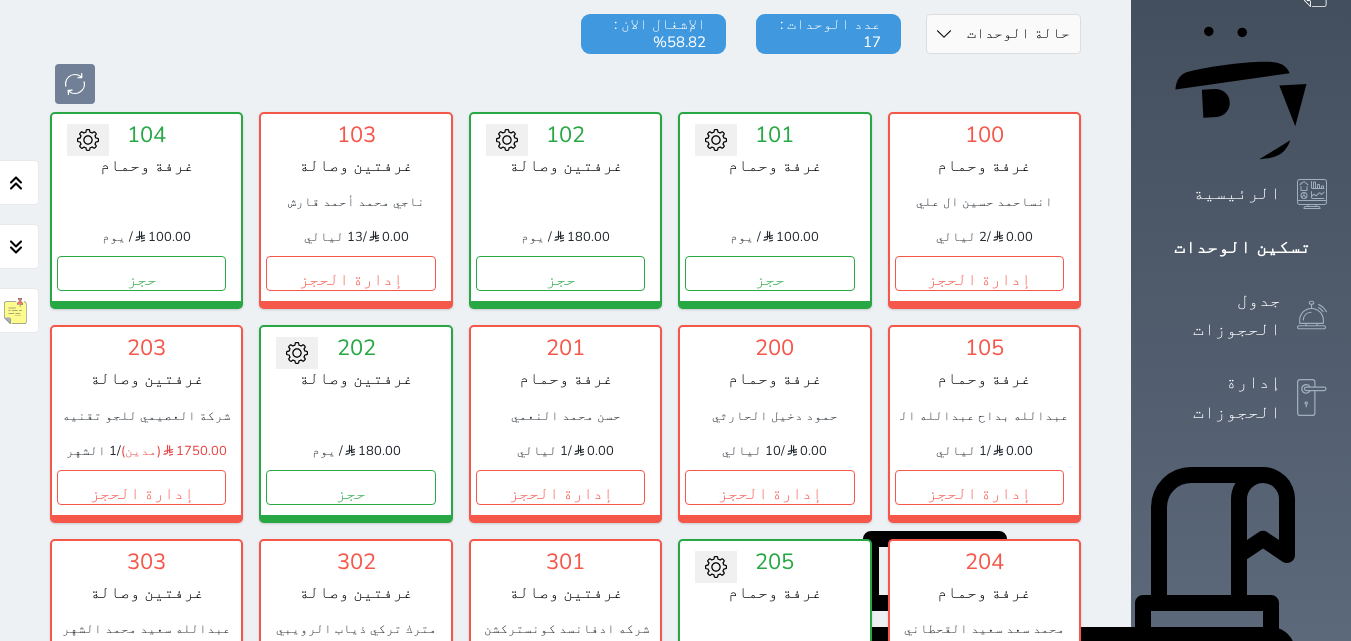 scroll, scrollTop: 78, scrollLeft: 0, axis: vertical 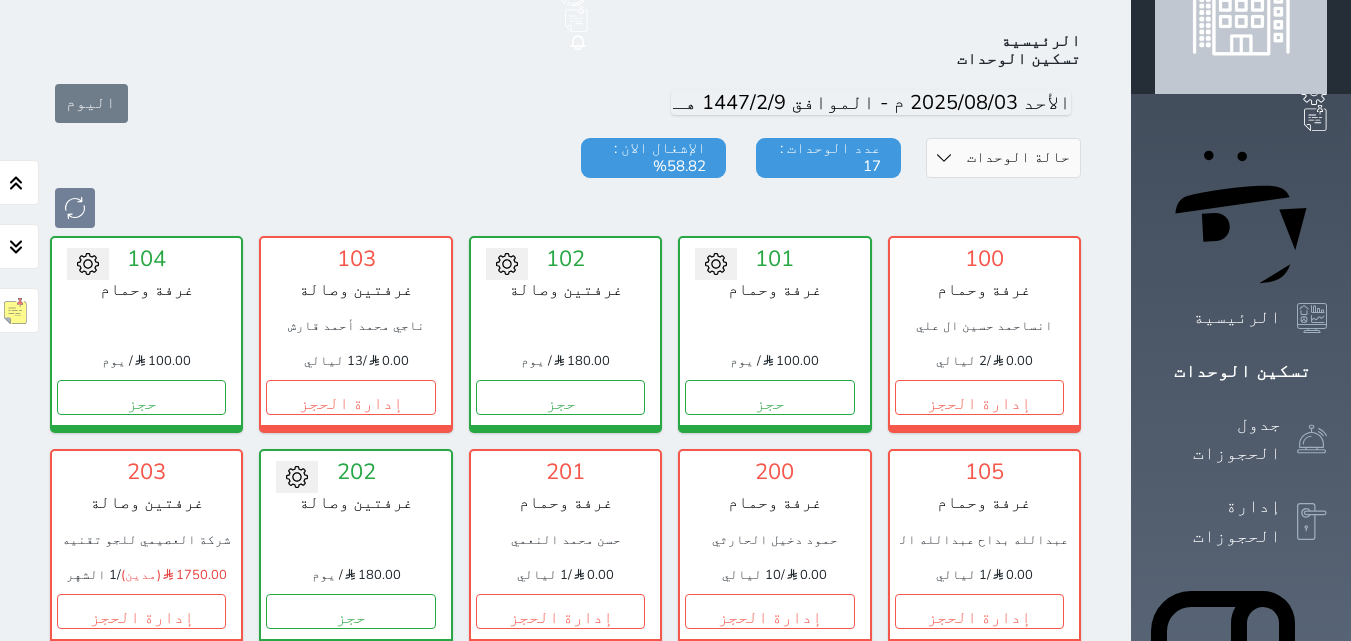 click on "إدارة الحجز" at bounding box center (979, 824) 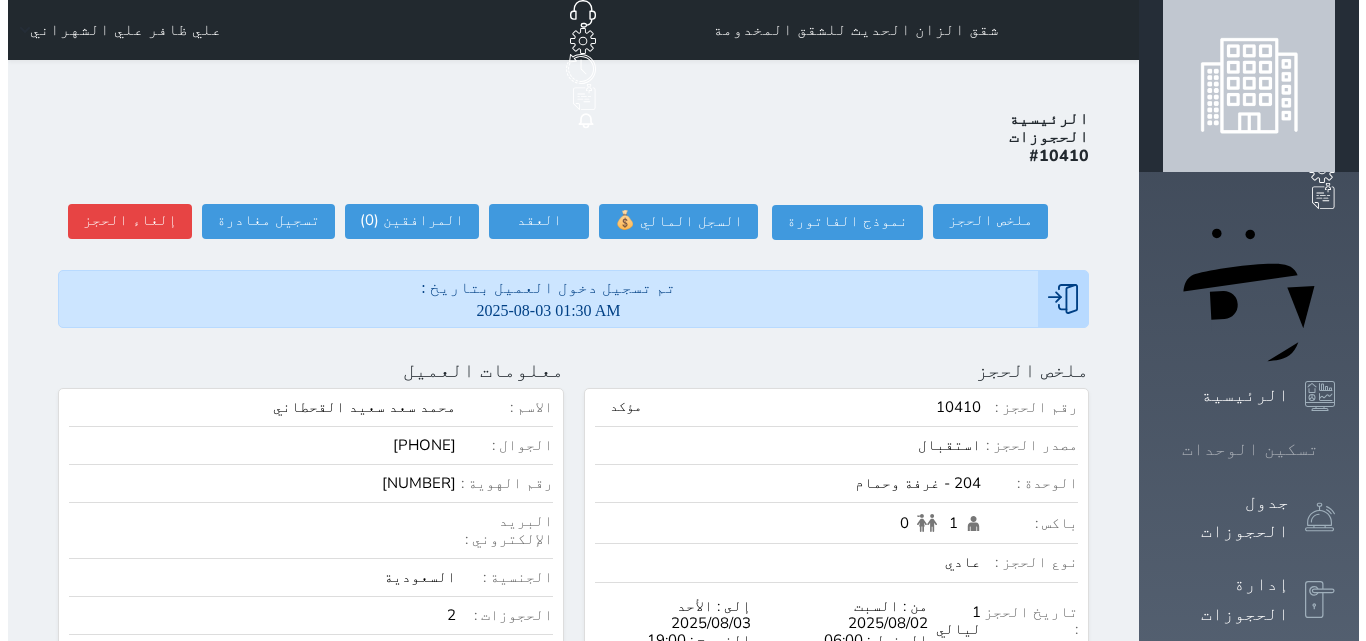 scroll, scrollTop: 100, scrollLeft: 0, axis: vertical 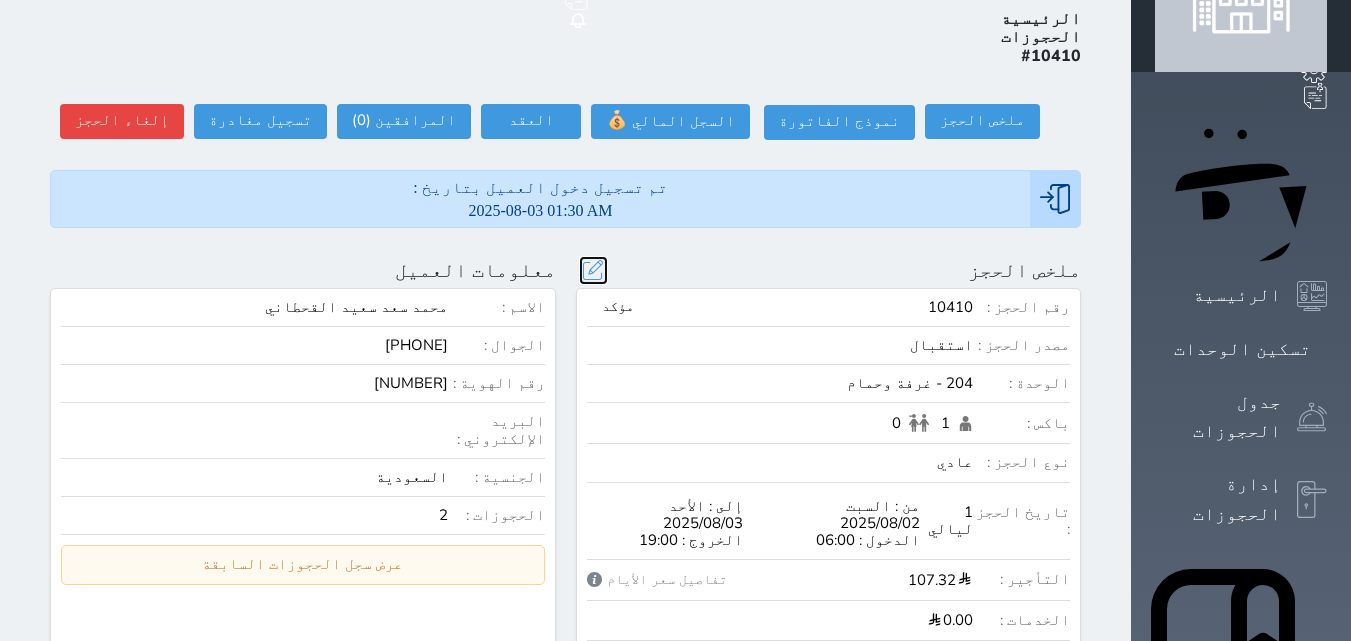 click at bounding box center (593, 270) 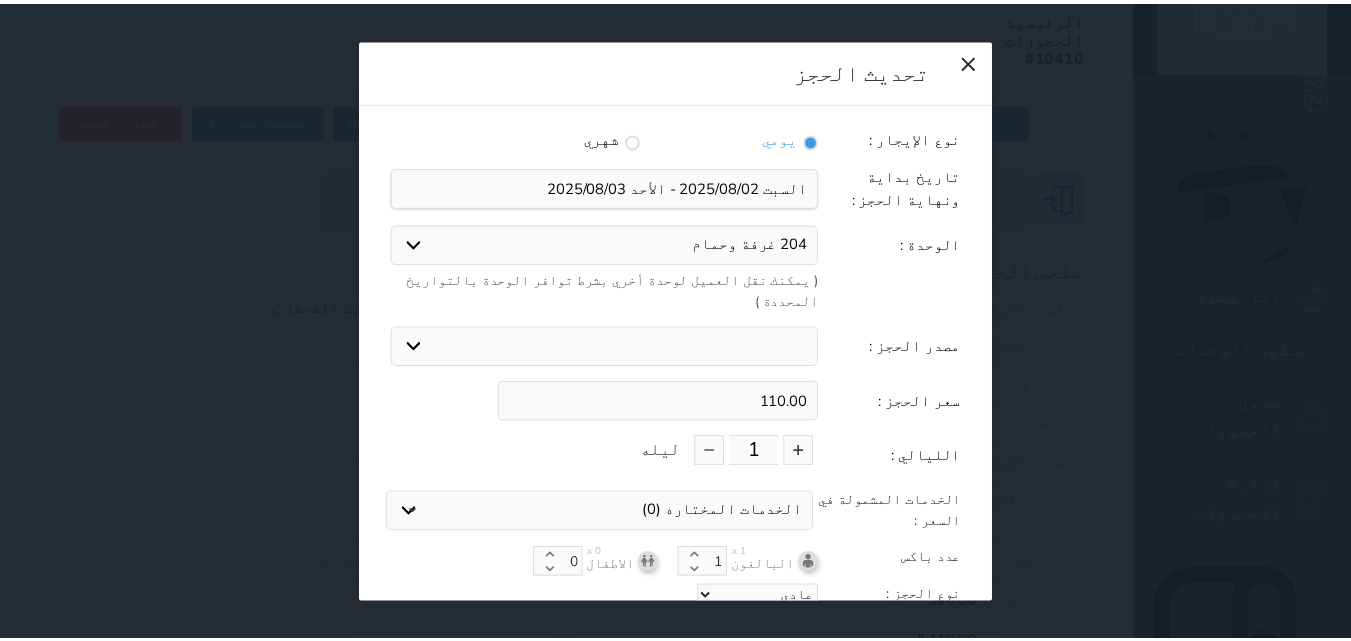 scroll, scrollTop: 45, scrollLeft: 0, axis: vertical 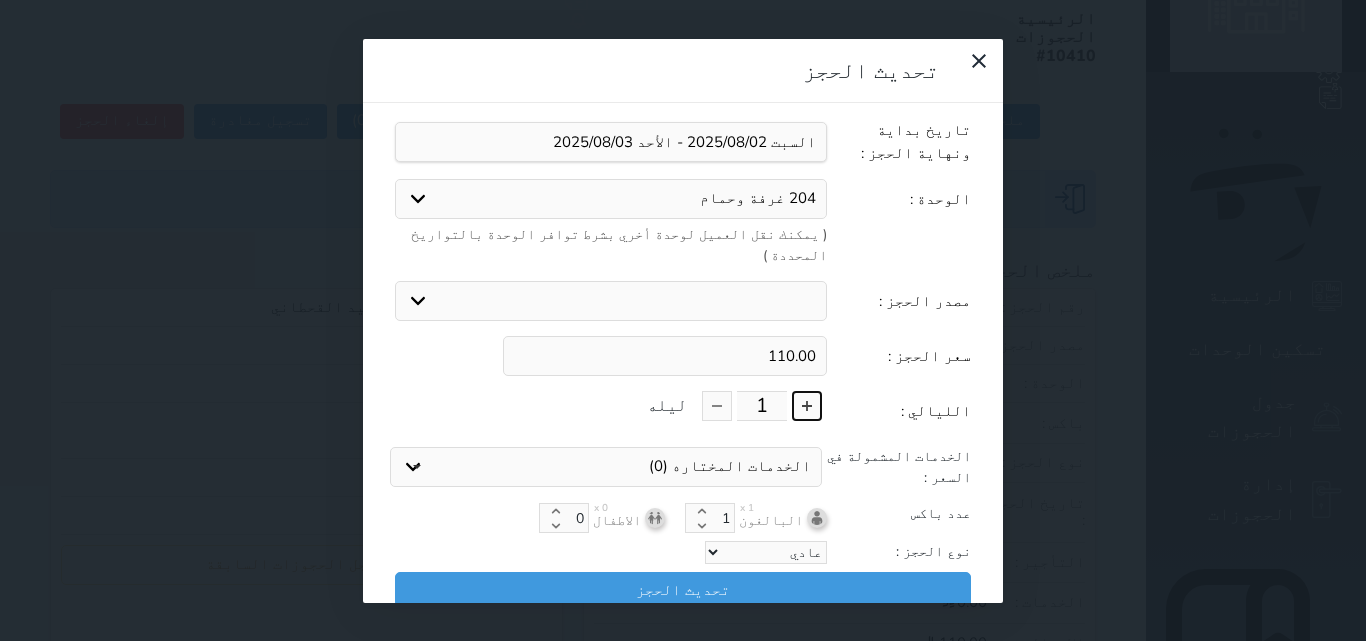 click at bounding box center [807, 406] 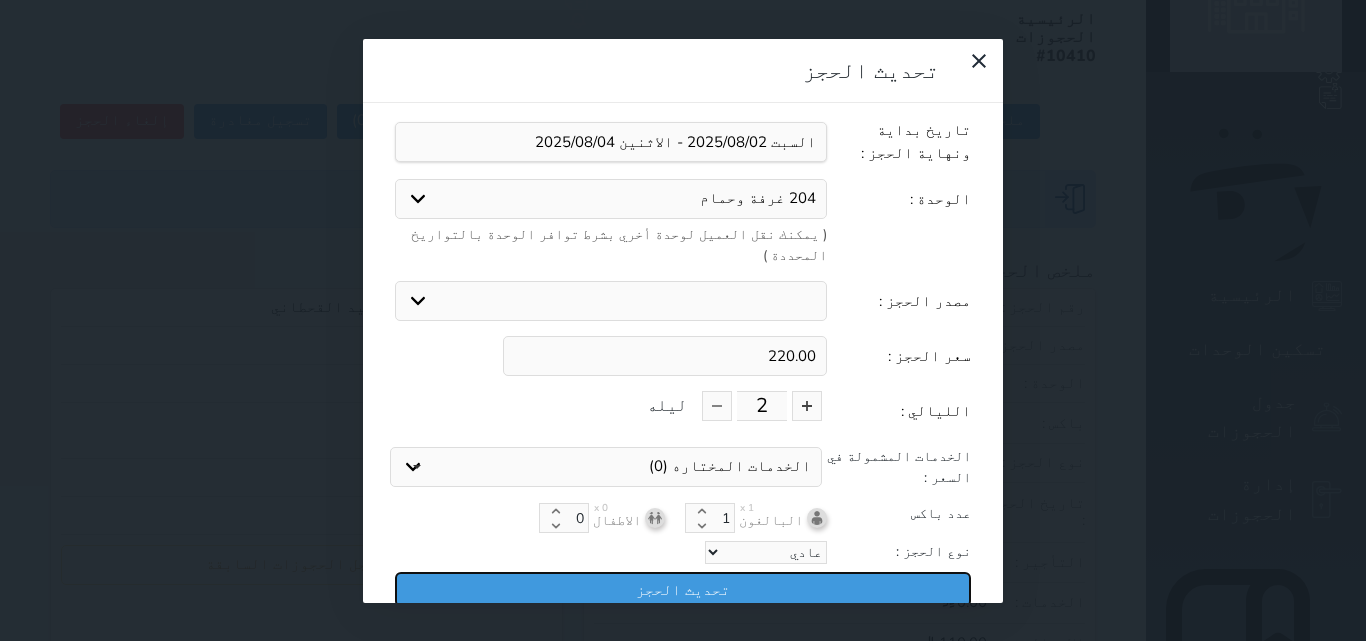 click on "تحديث الحجز" at bounding box center (683, 589) 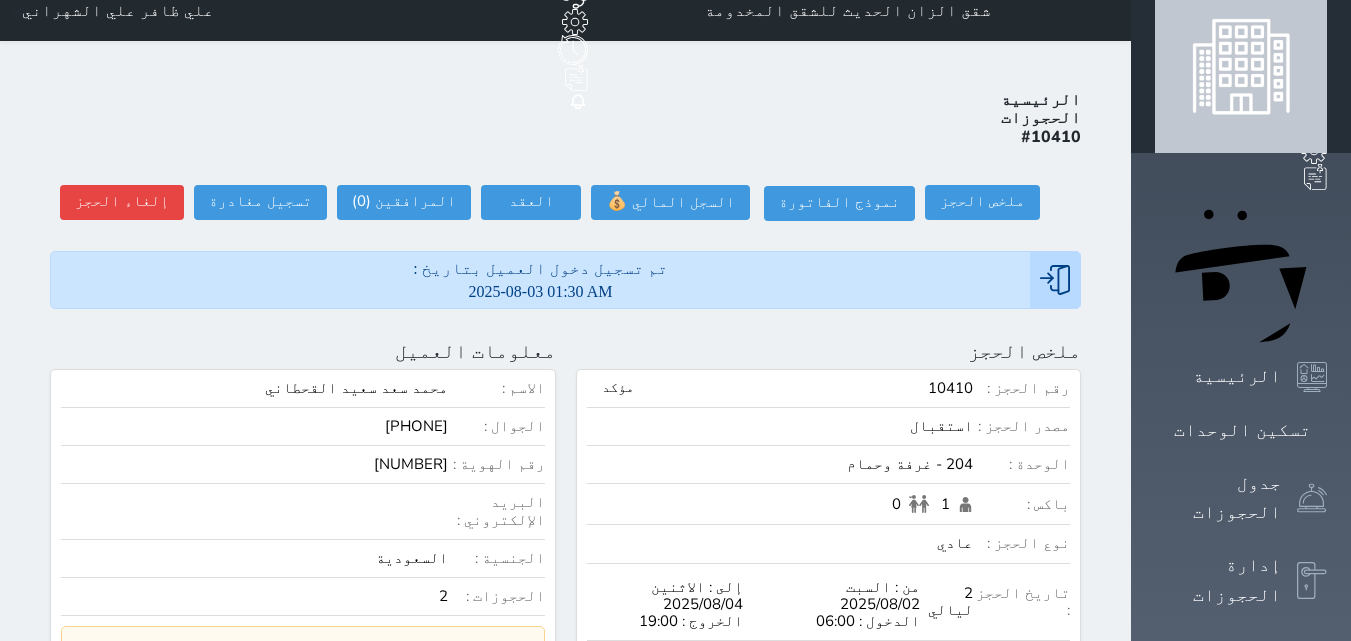 scroll, scrollTop: 0, scrollLeft: 0, axis: both 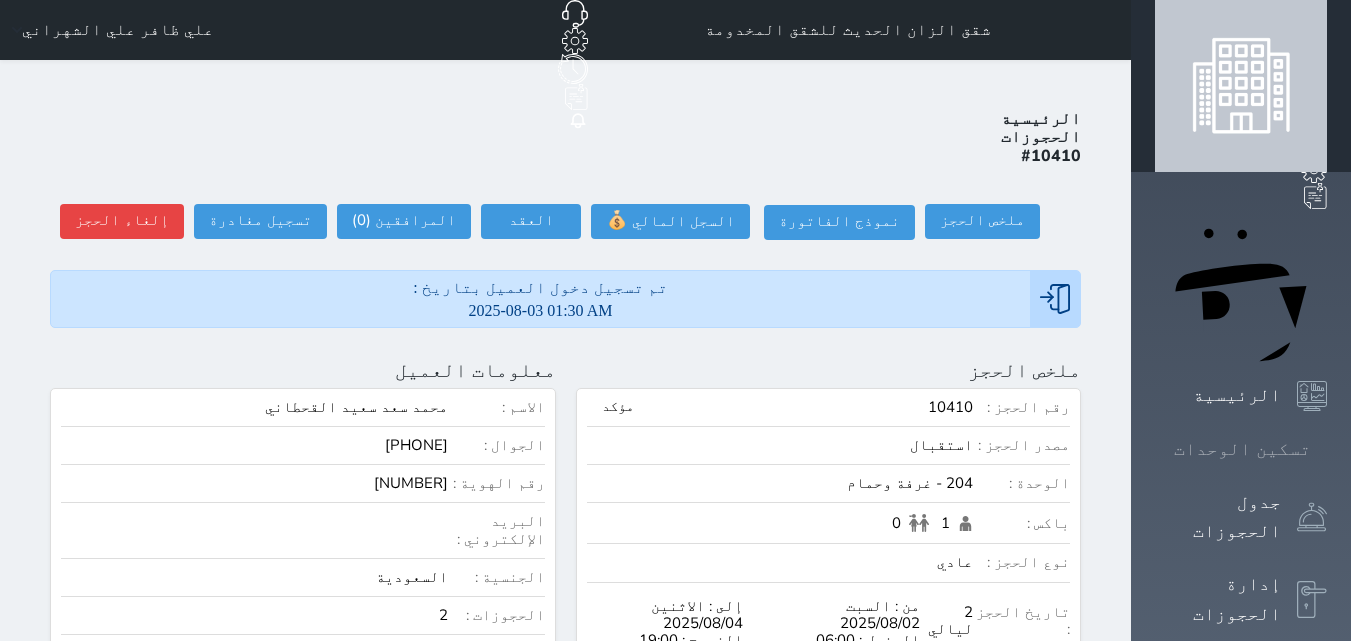 click 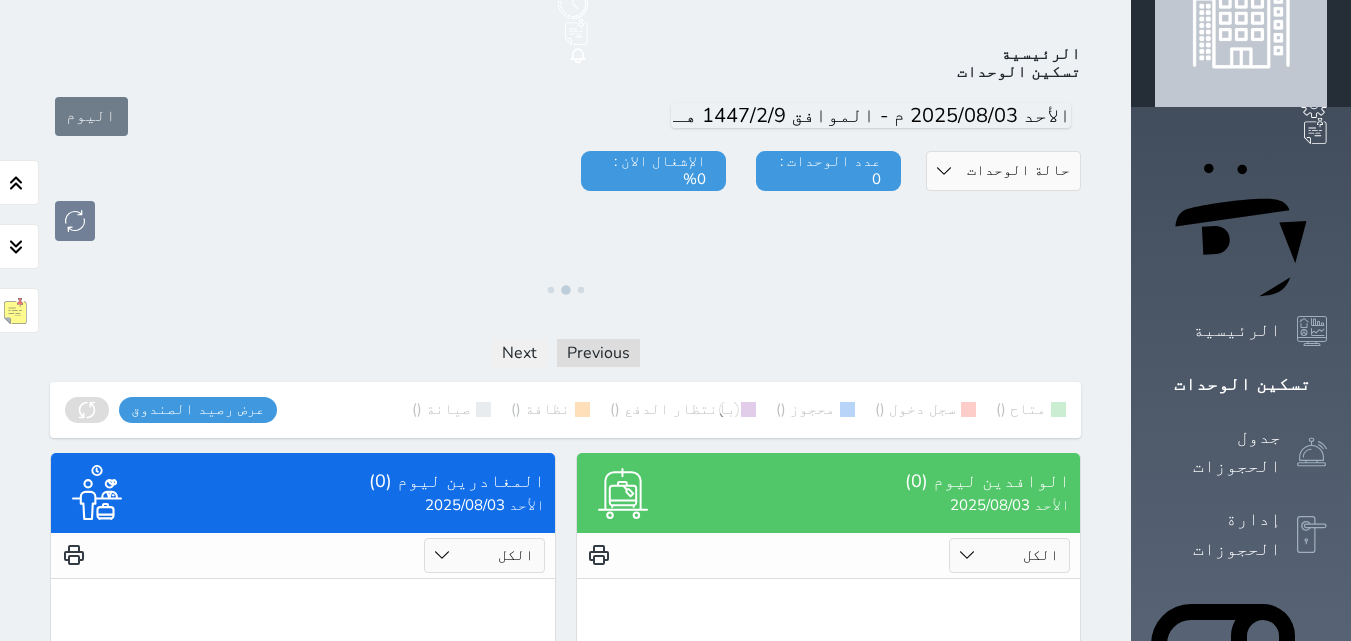 scroll, scrollTop: 100, scrollLeft: 0, axis: vertical 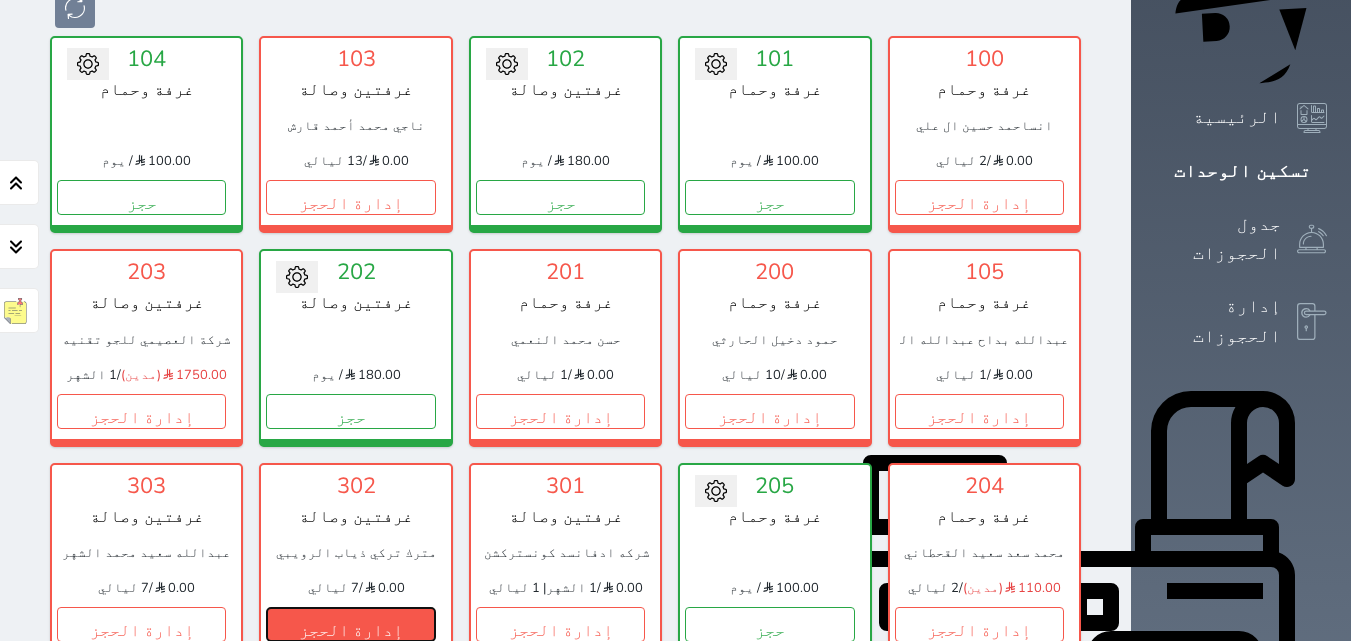 click on "إدارة الحجز" at bounding box center (350, 624) 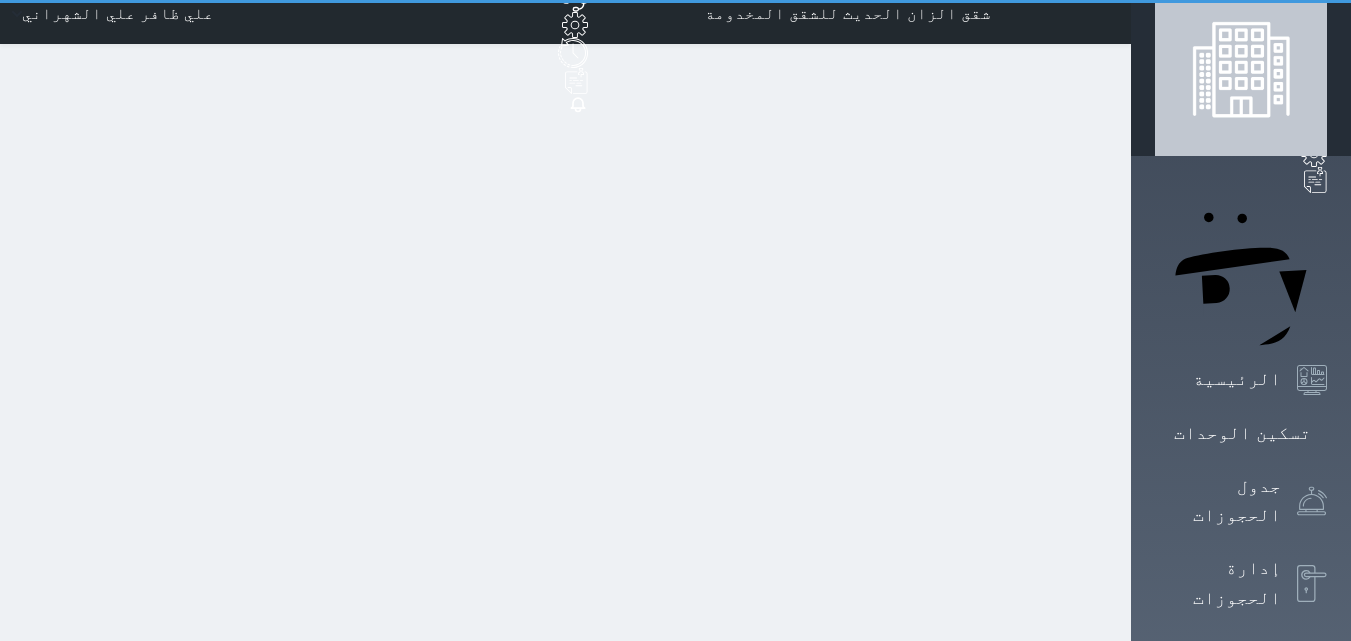 scroll, scrollTop: 0, scrollLeft: 0, axis: both 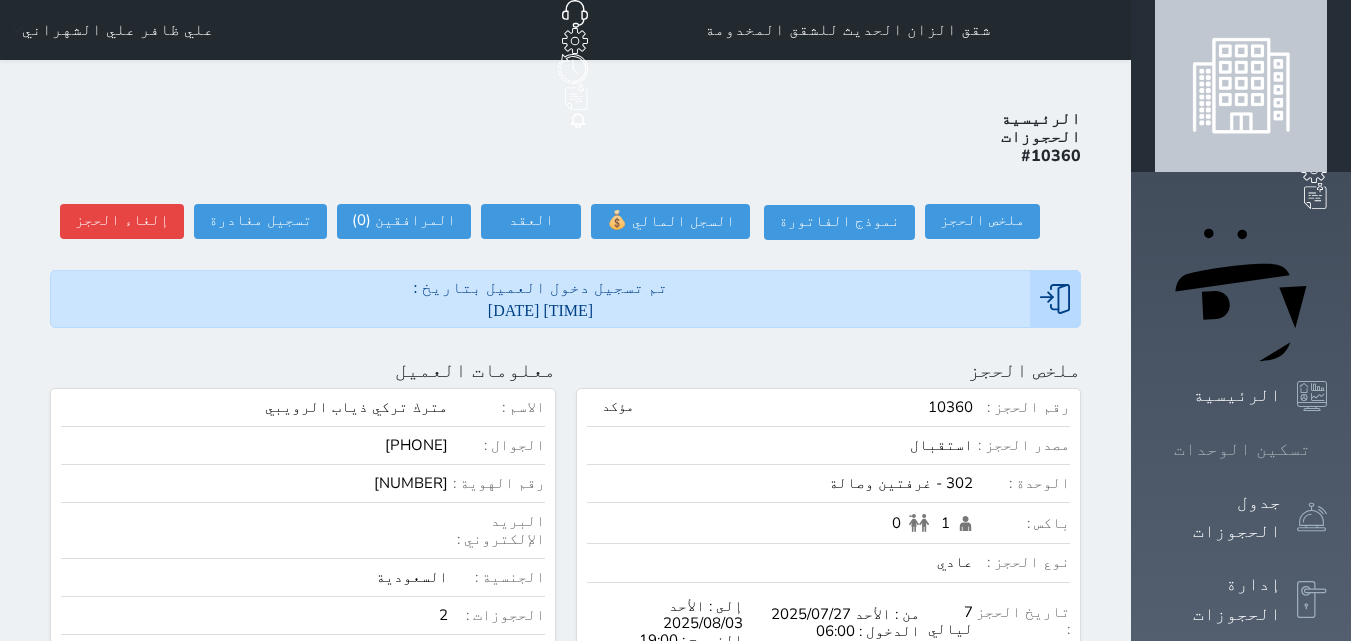 click on "تسكين الوحدات" at bounding box center (1241, 449) 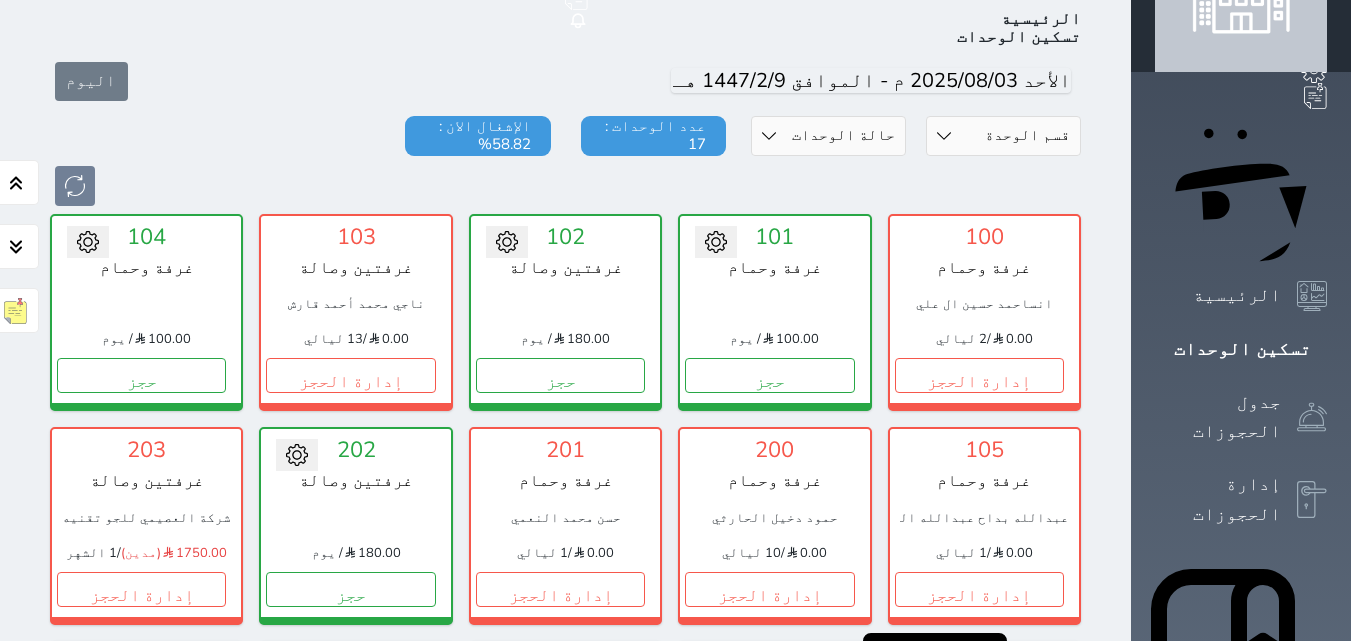 scroll, scrollTop: 78, scrollLeft: 0, axis: vertical 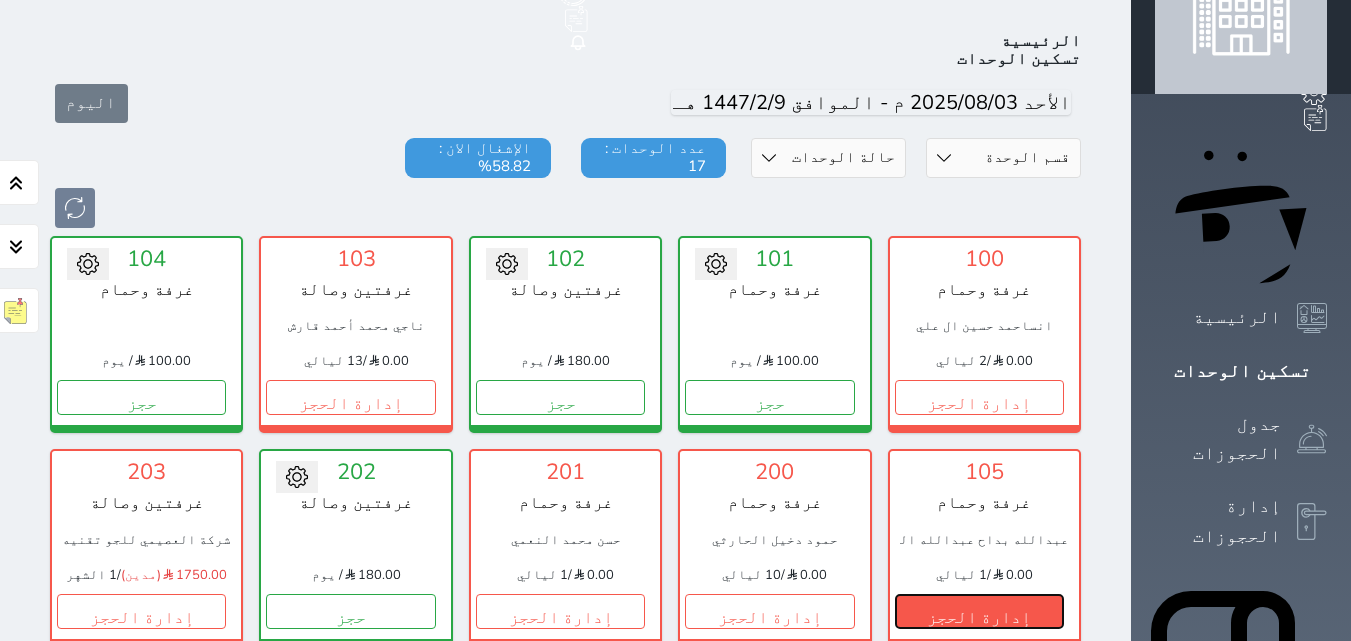 click on "إدارة الحجز" at bounding box center (979, 611) 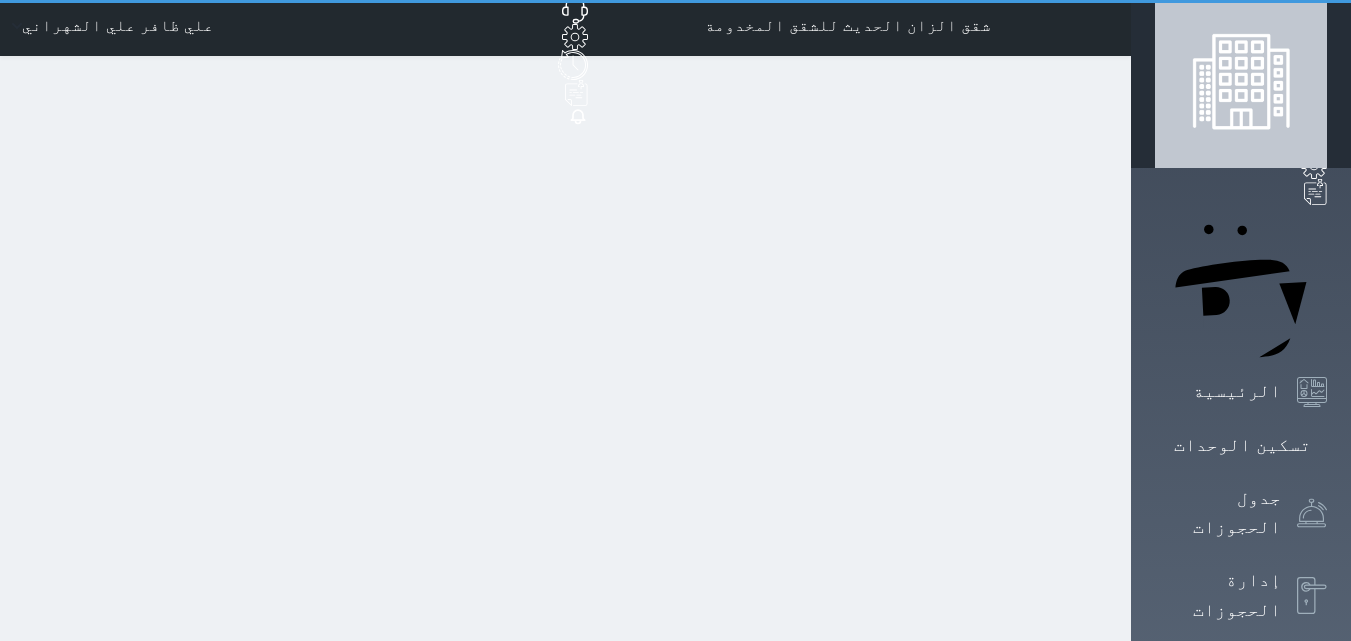 scroll, scrollTop: 0, scrollLeft: 0, axis: both 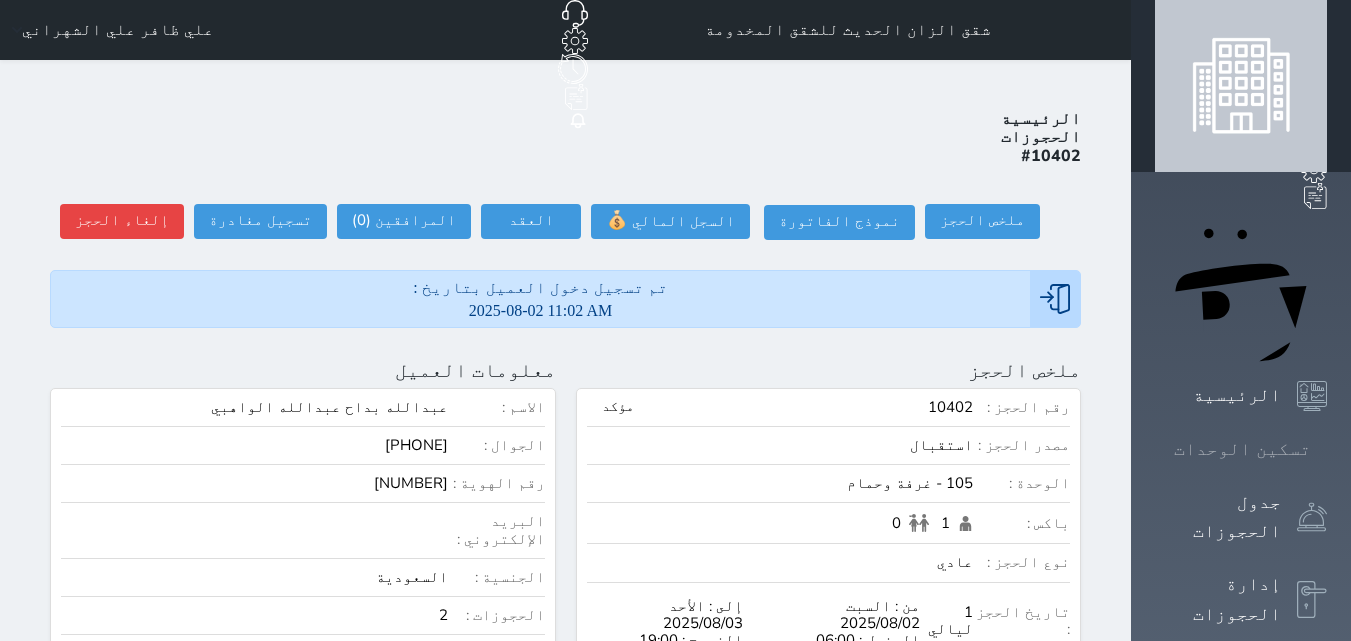 click on "تسكين الوحدات" at bounding box center (1242, 449) 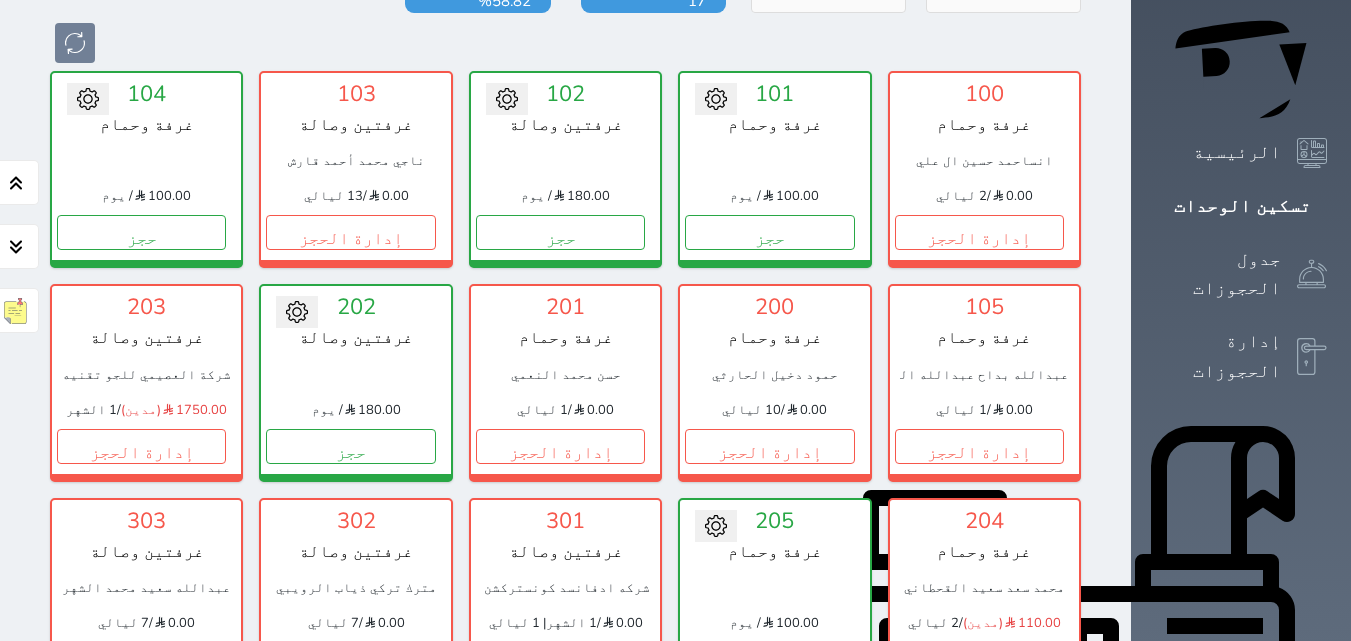 scroll, scrollTop: 278, scrollLeft: 0, axis: vertical 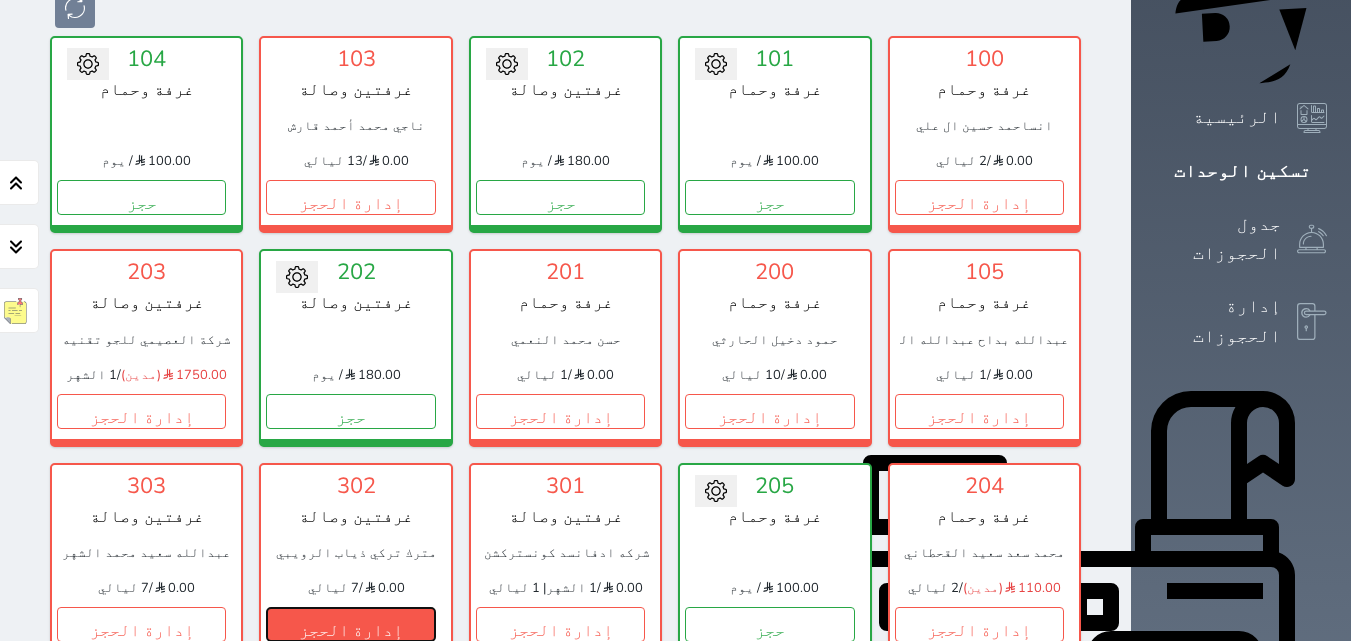 click on "إدارة الحجز" at bounding box center (350, 624) 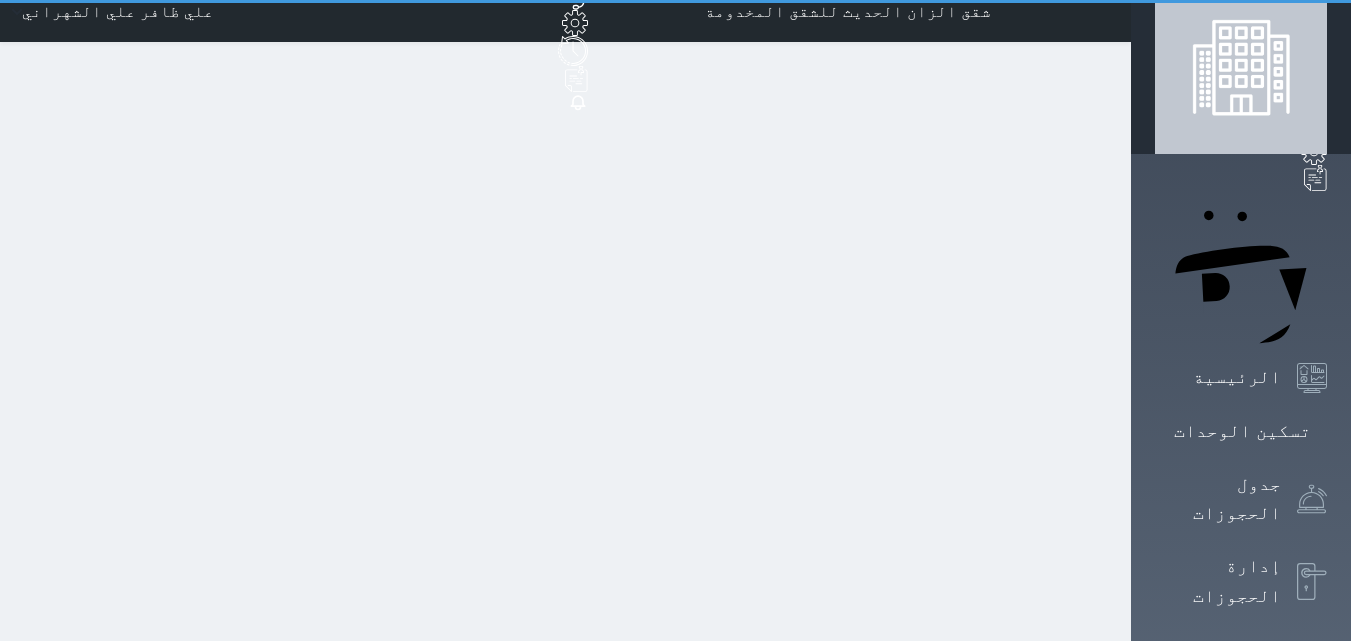 scroll, scrollTop: 0, scrollLeft: 0, axis: both 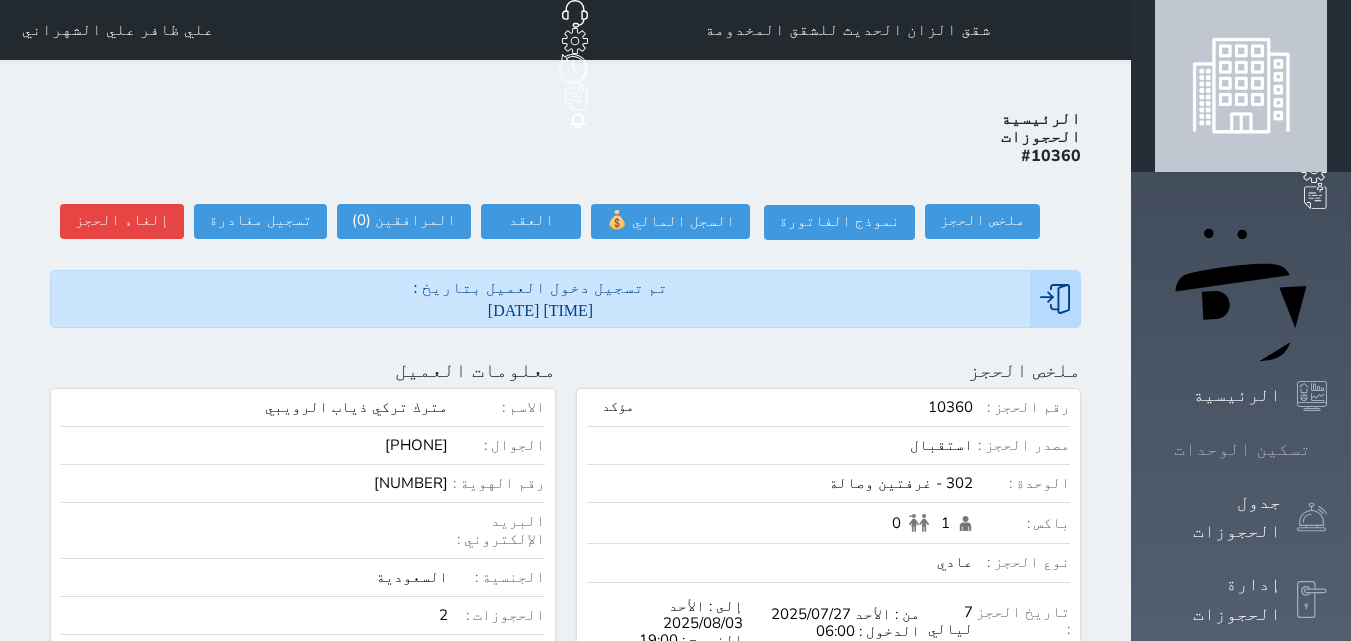 click on "تسكين الوحدات" at bounding box center [1242, 449] 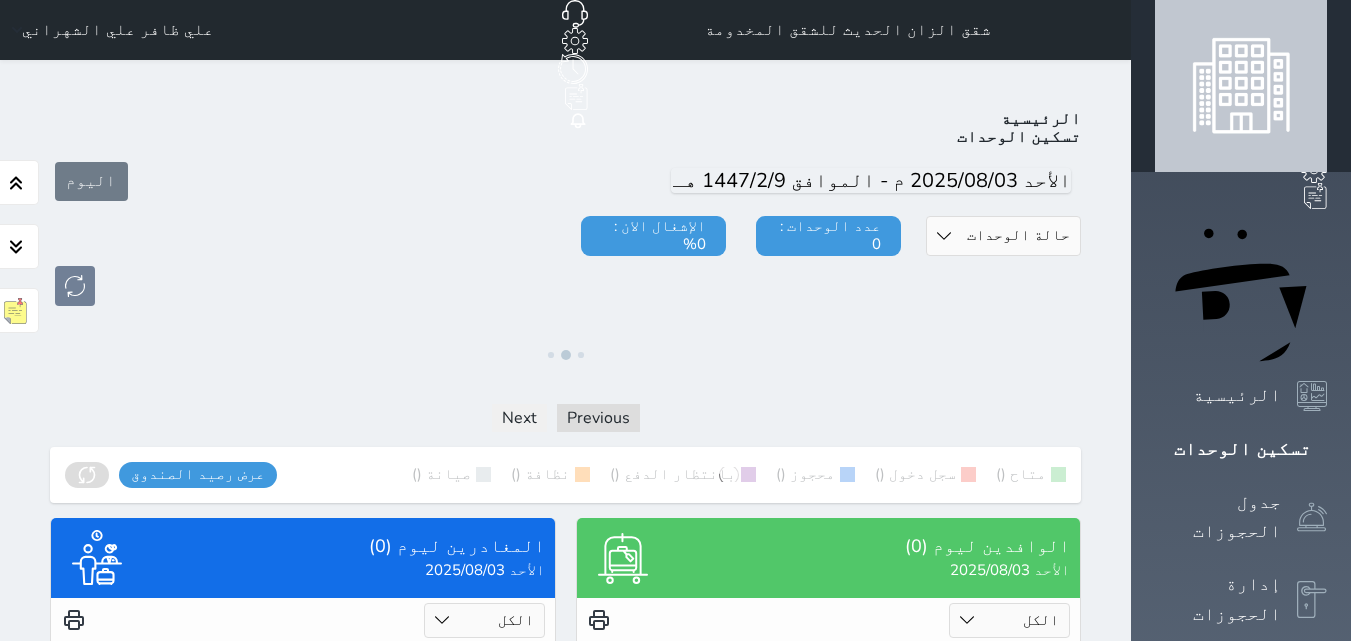scroll, scrollTop: 100, scrollLeft: 0, axis: vertical 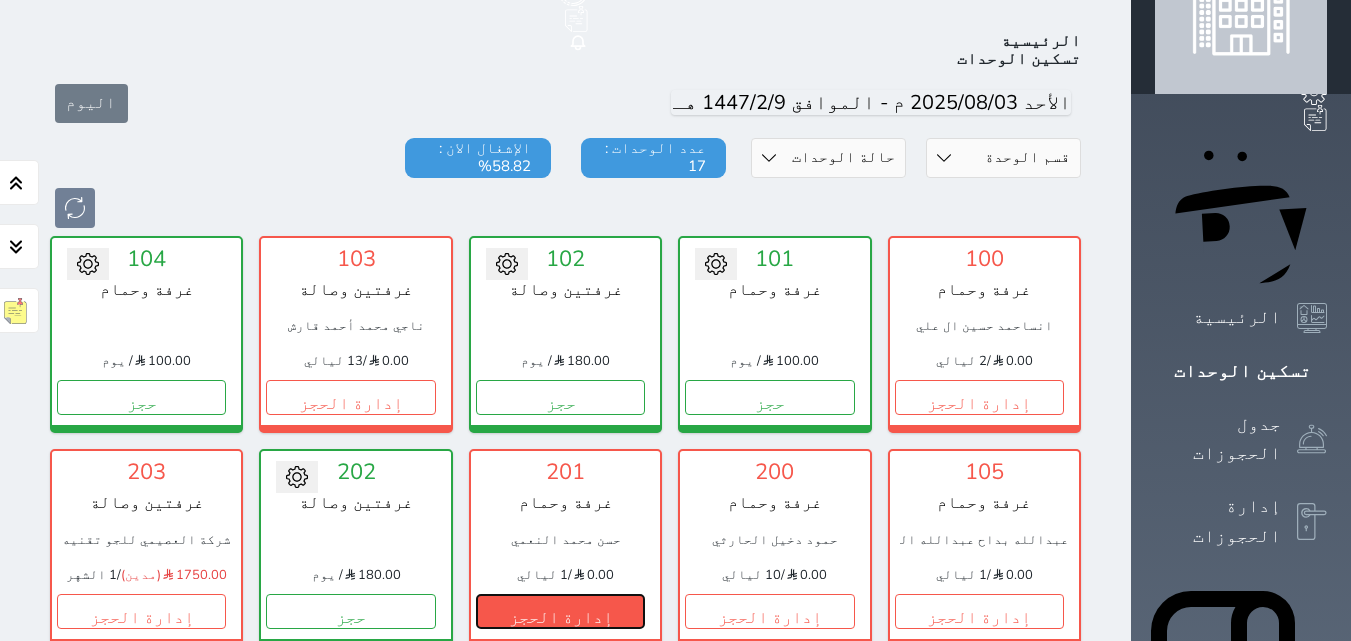 click on "إدارة الحجز" at bounding box center [560, 611] 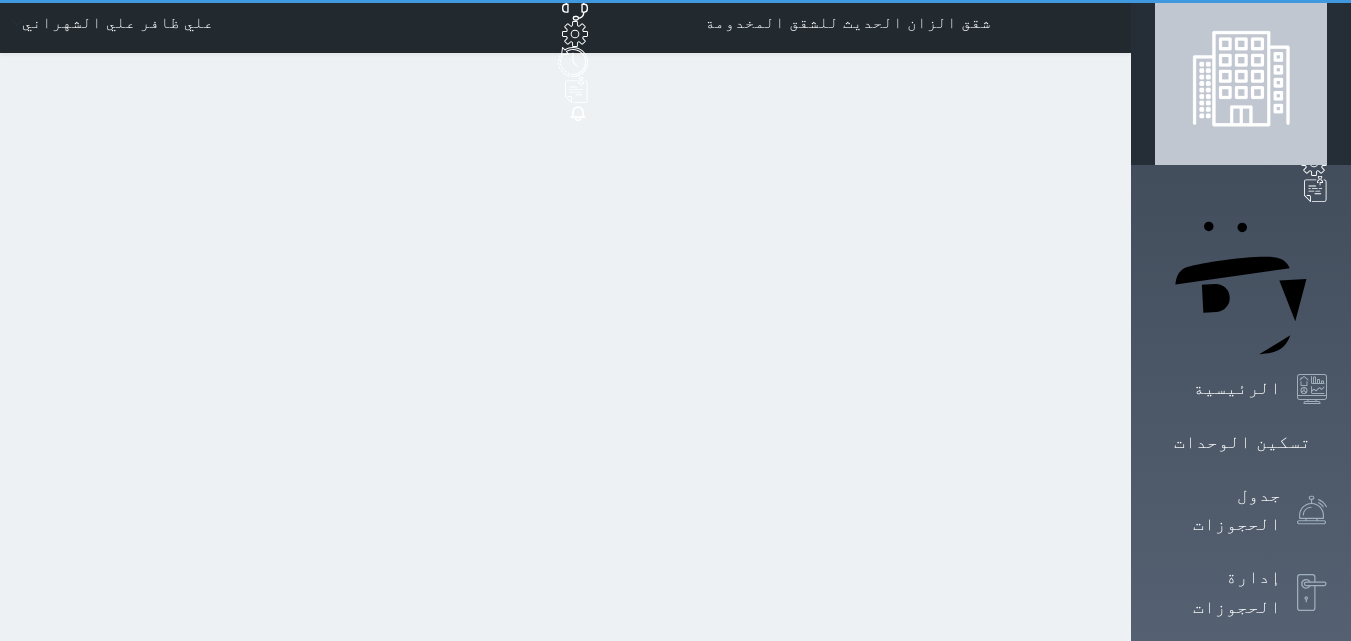 scroll, scrollTop: 0, scrollLeft: 0, axis: both 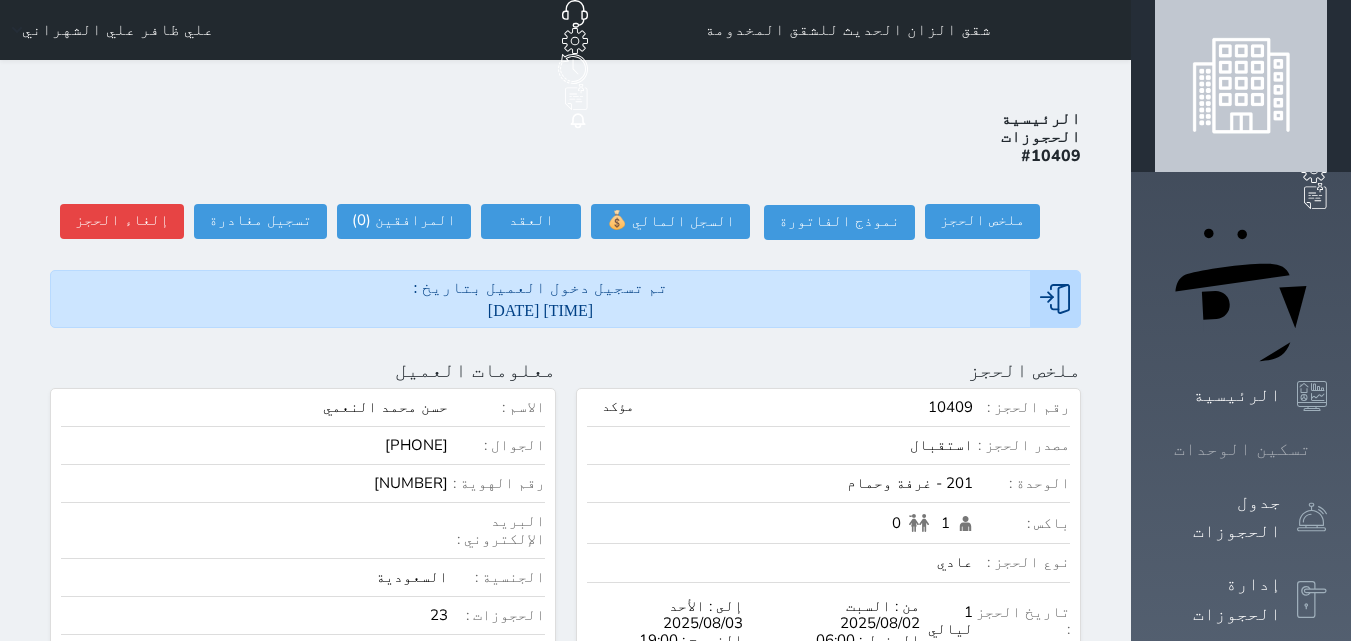 click on "تسكين الوحدات" at bounding box center (1242, 449) 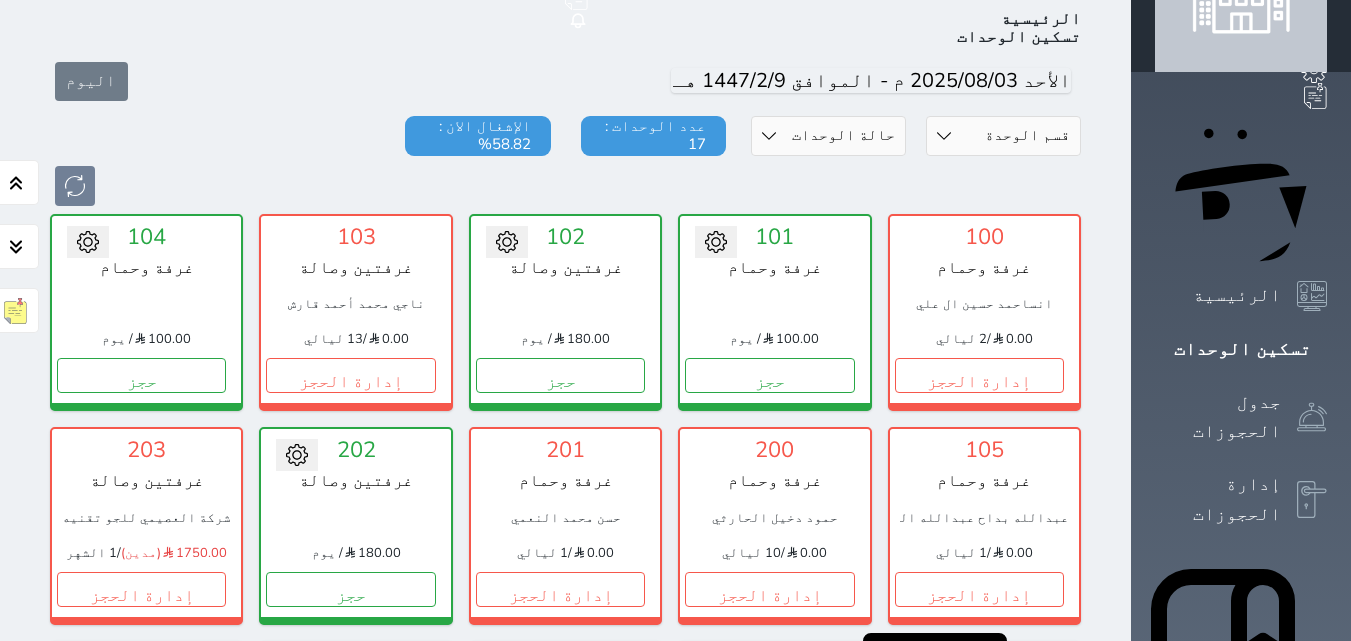 scroll, scrollTop: 78, scrollLeft: 0, axis: vertical 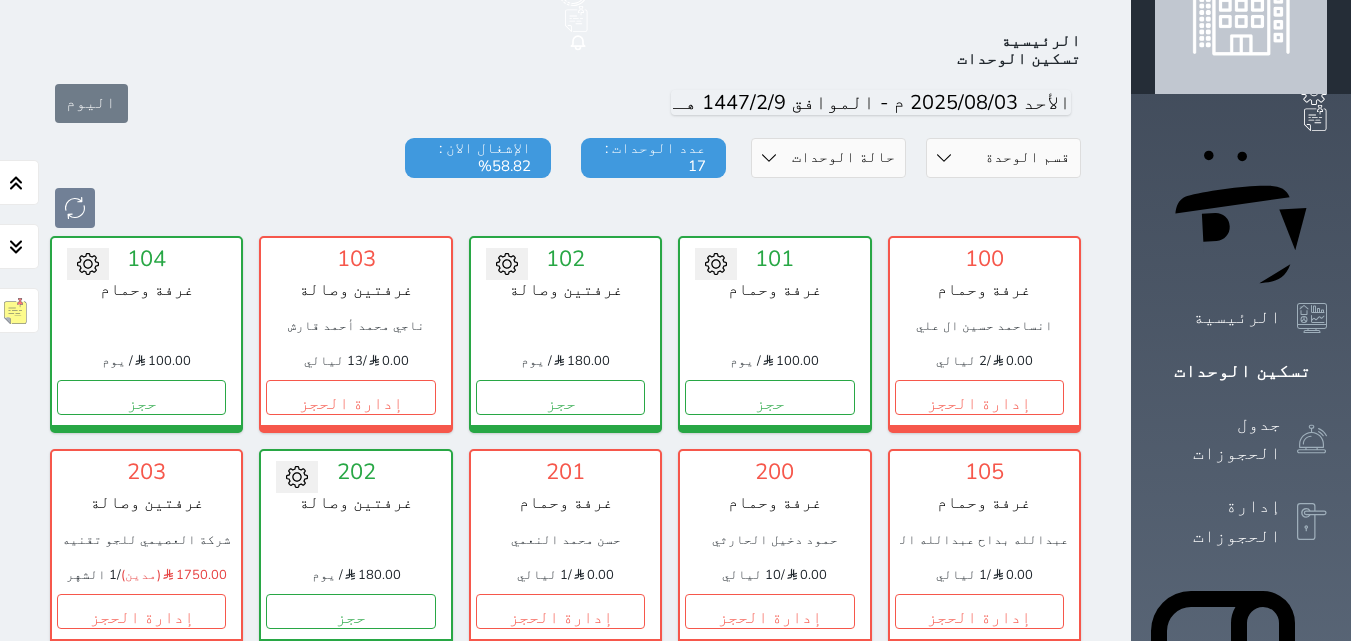 click on "إدارة الحجز" at bounding box center [979, 824] 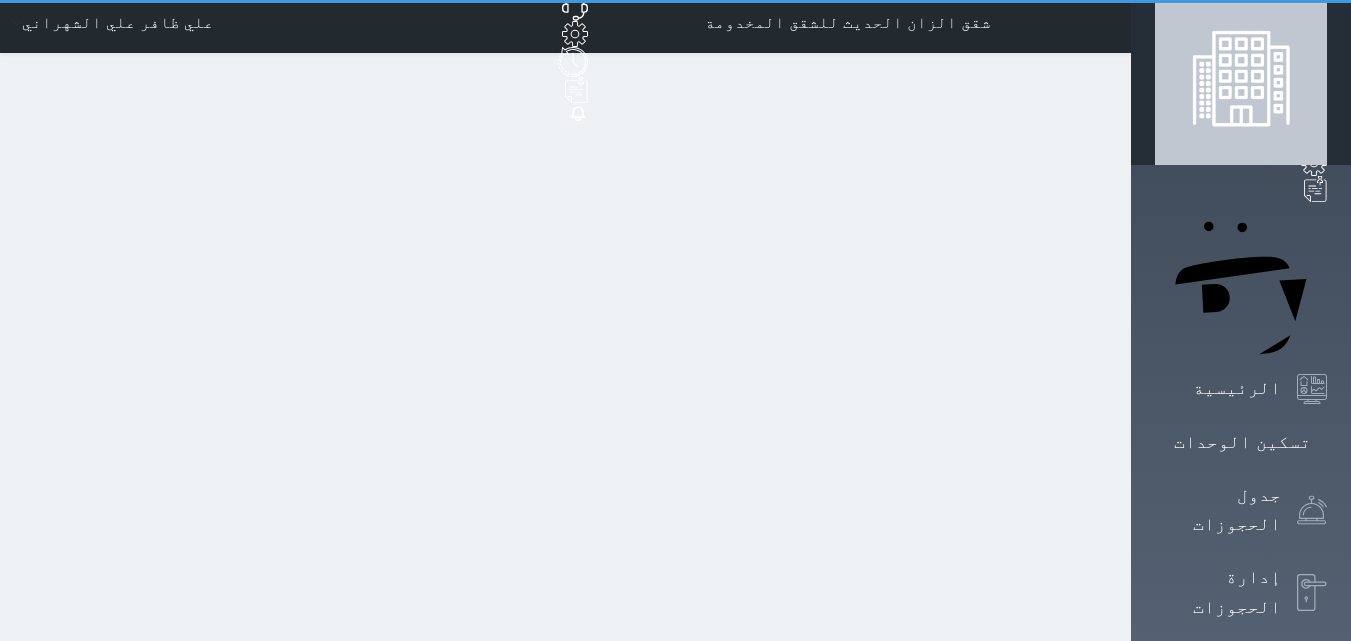 scroll, scrollTop: 0, scrollLeft: 0, axis: both 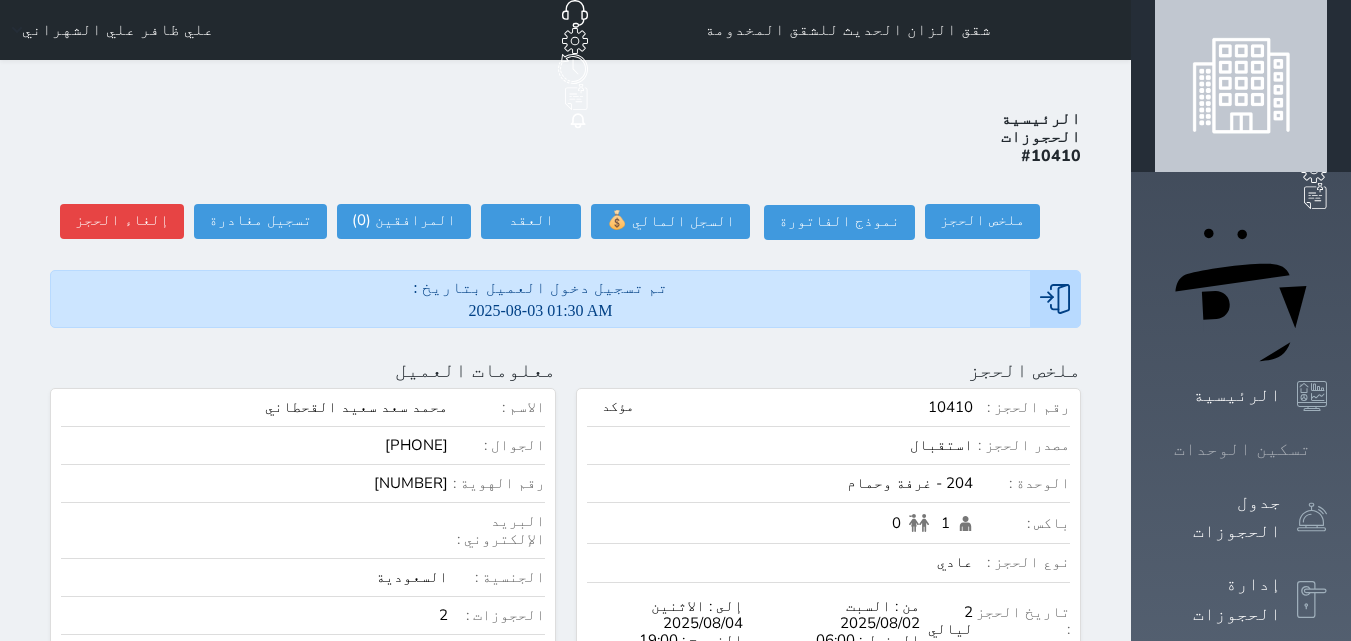 click on "تسكين الوحدات" at bounding box center (1242, 449) 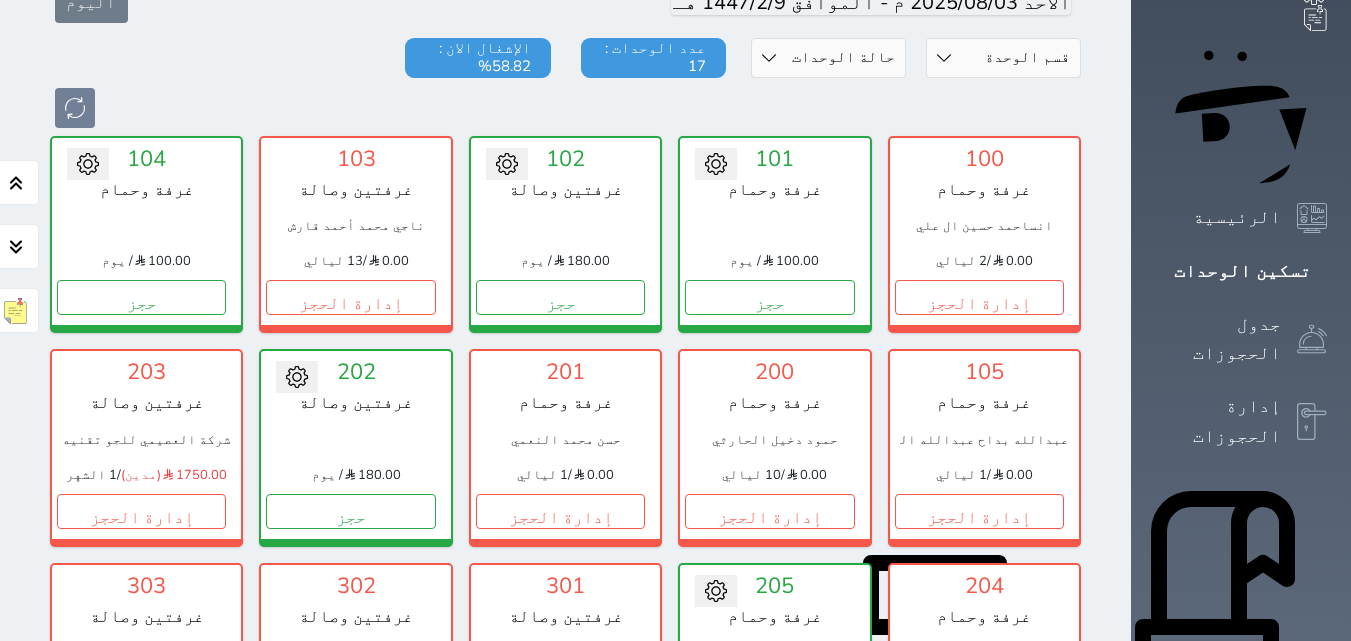 scroll, scrollTop: 278, scrollLeft: 0, axis: vertical 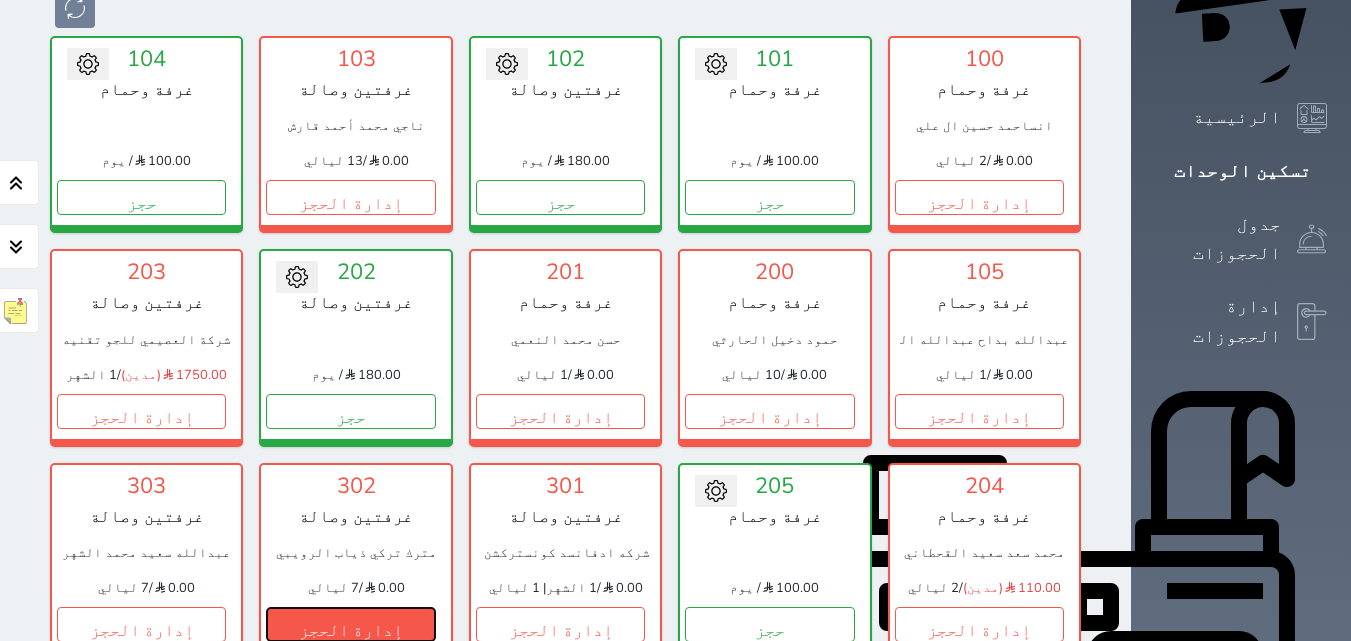 click on "إدارة الحجز" at bounding box center (350, 624) 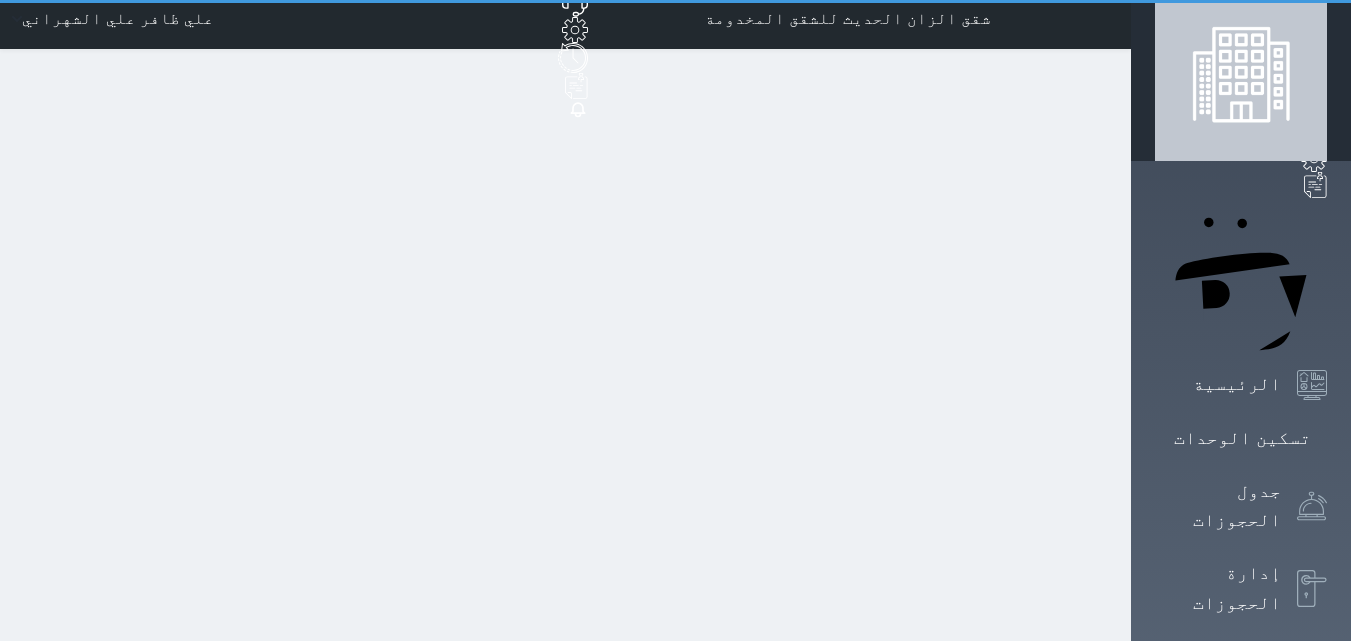 scroll, scrollTop: 0, scrollLeft: 0, axis: both 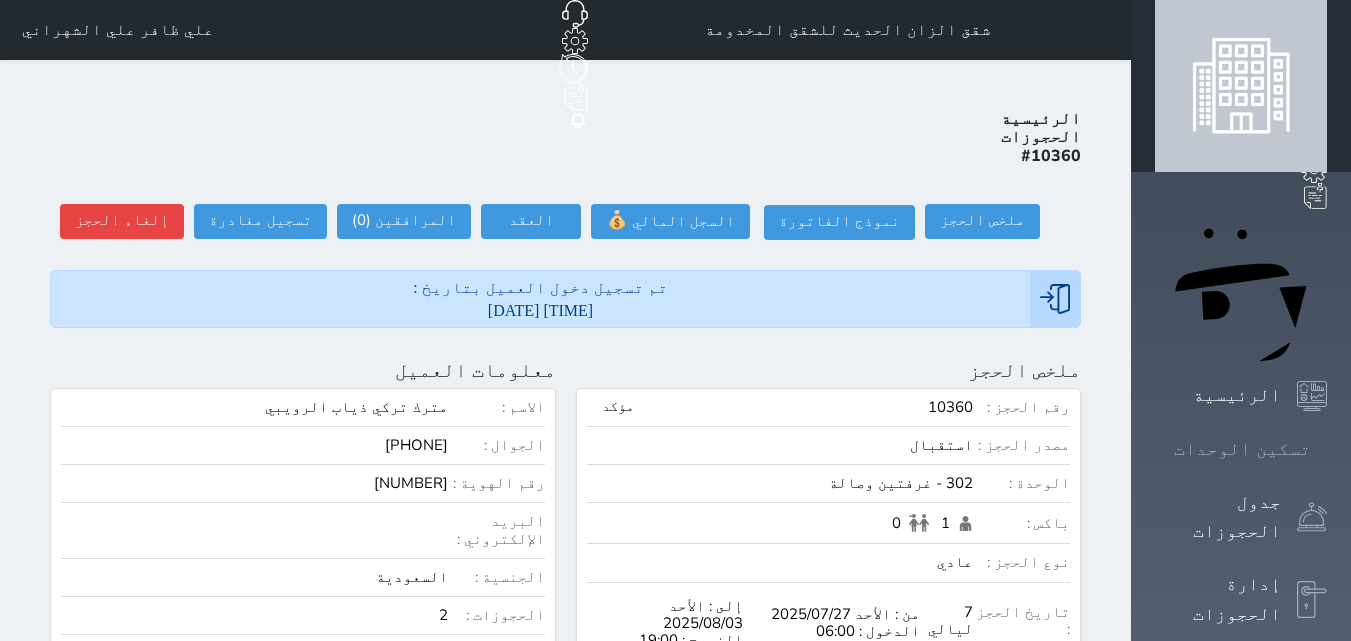click on "تسكين الوحدات" at bounding box center (1242, 449) 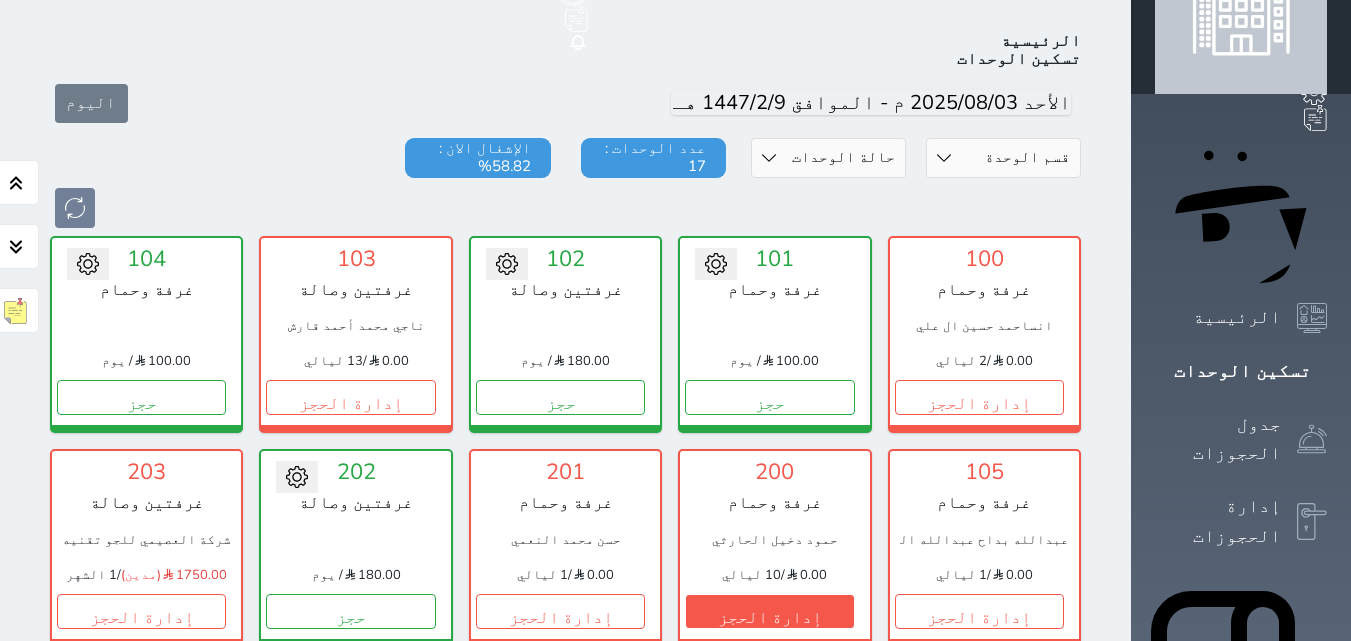 scroll, scrollTop: 178, scrollLeft: 0, axis: vertical 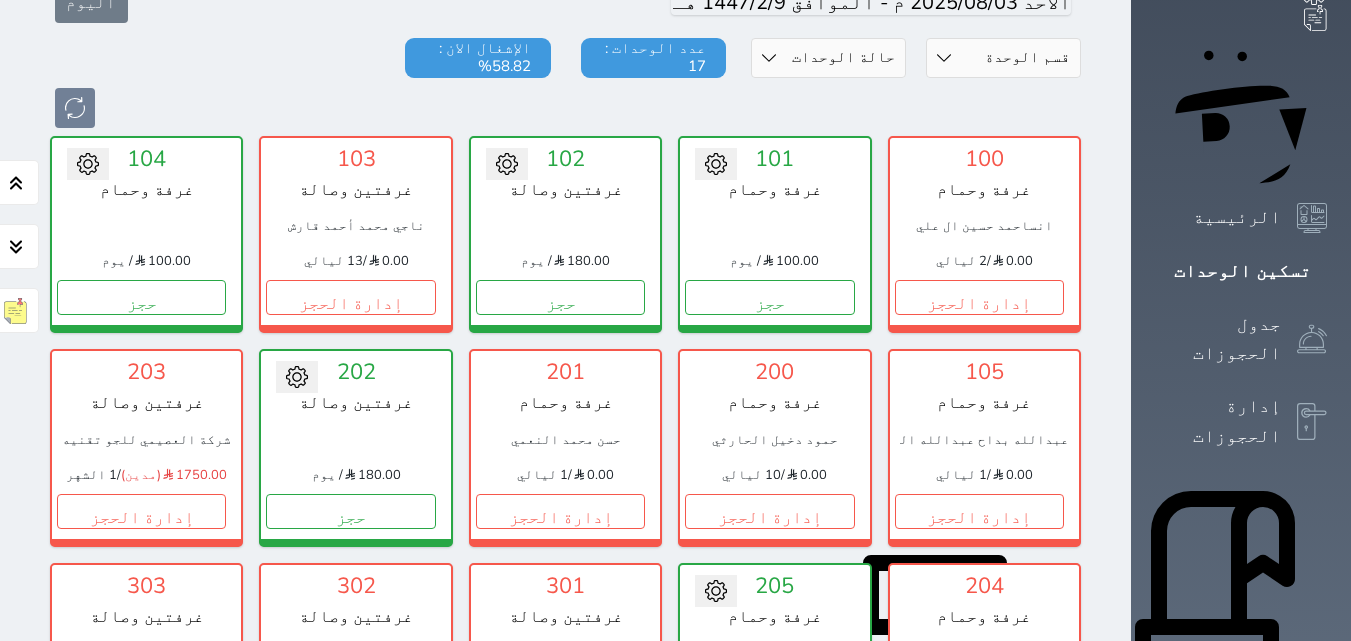 click on "إدارة الحجز" at bounding box center [979, 724] 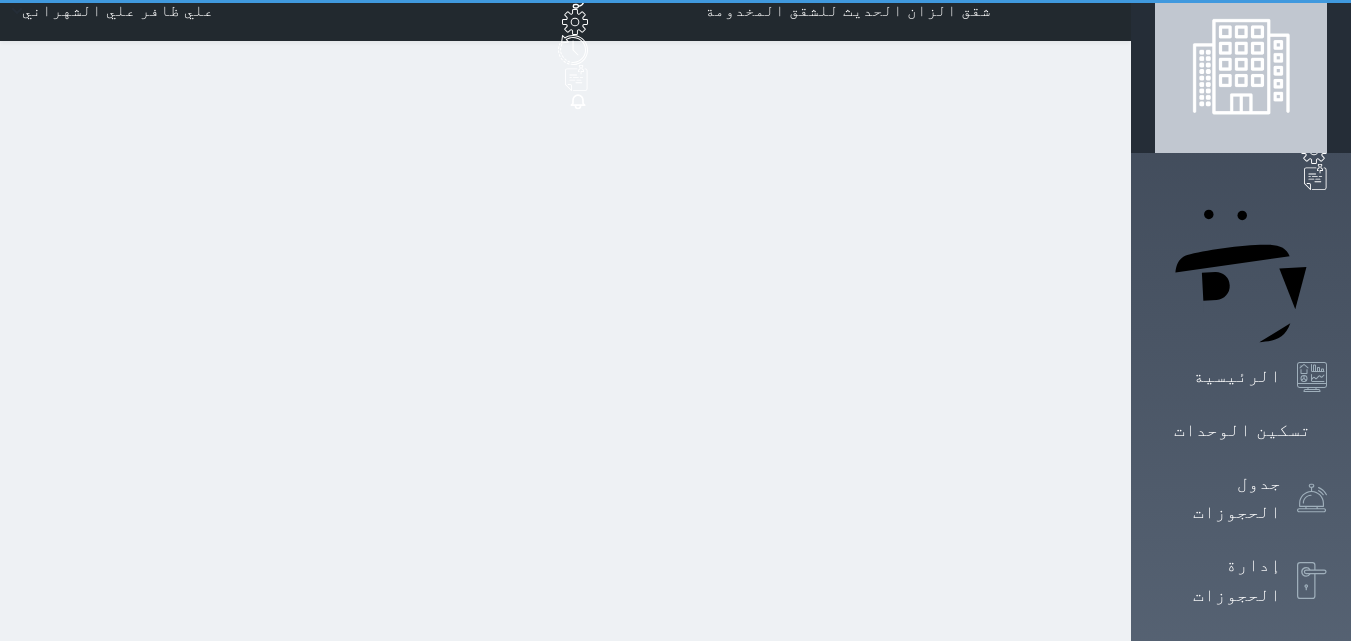 scroll, scrollTop: 0, scrollLeft: 0, axis: both 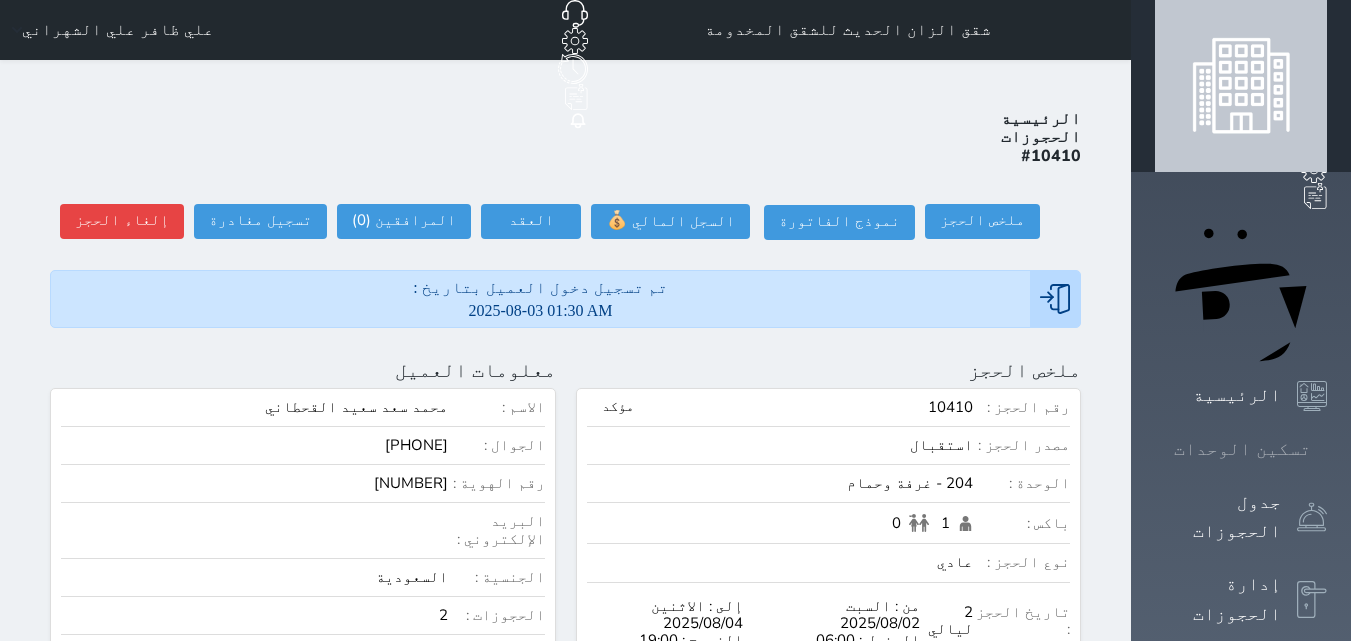 click 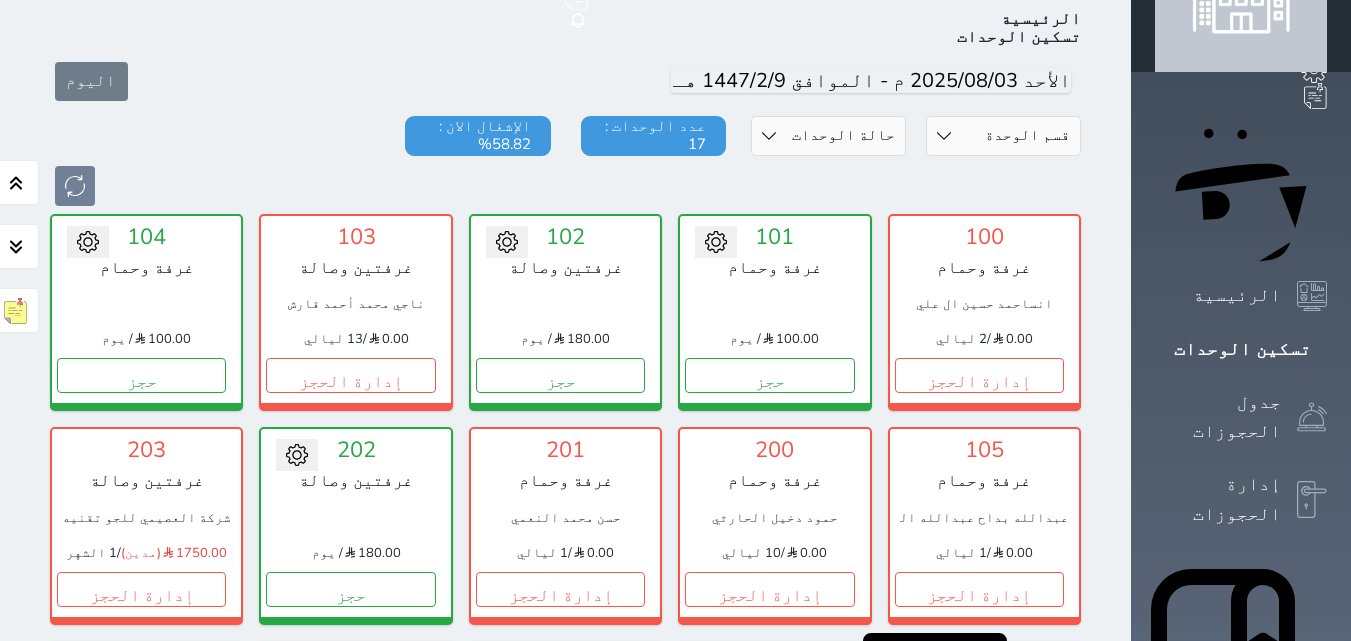 scroll, scrollTop: 78, scrollLeft: 0, axis: vertical 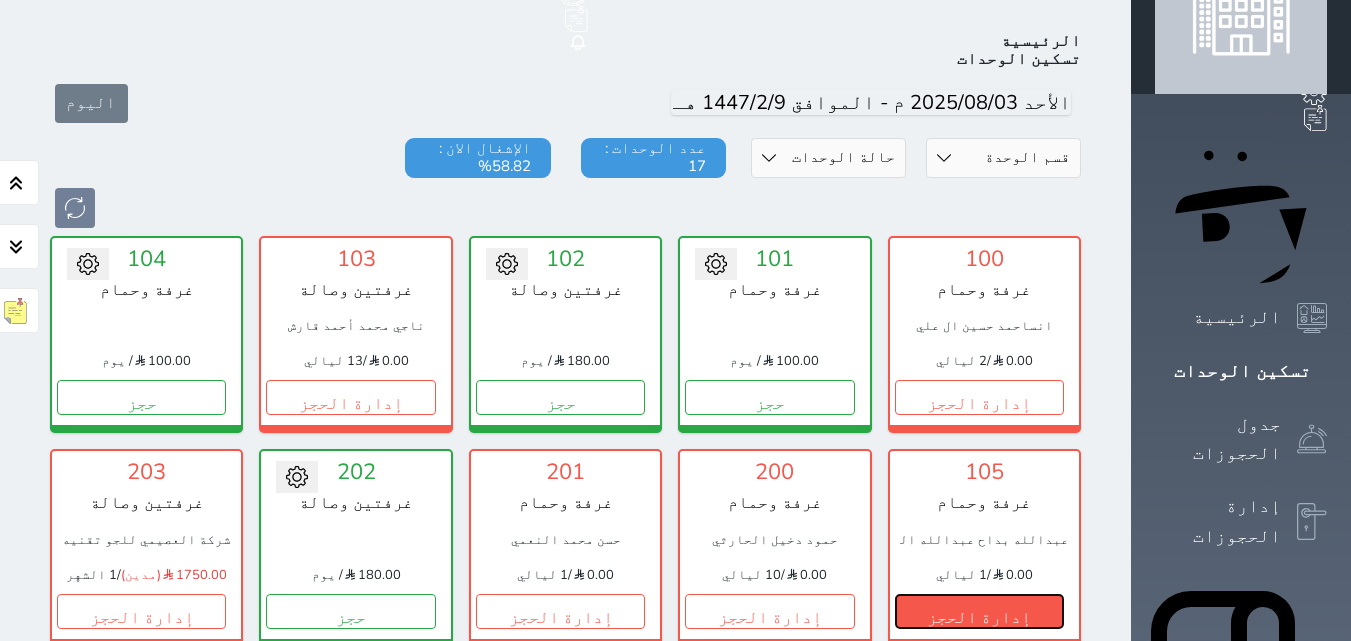 click on "إدارة الحجز" at bounding box center (979, 611) 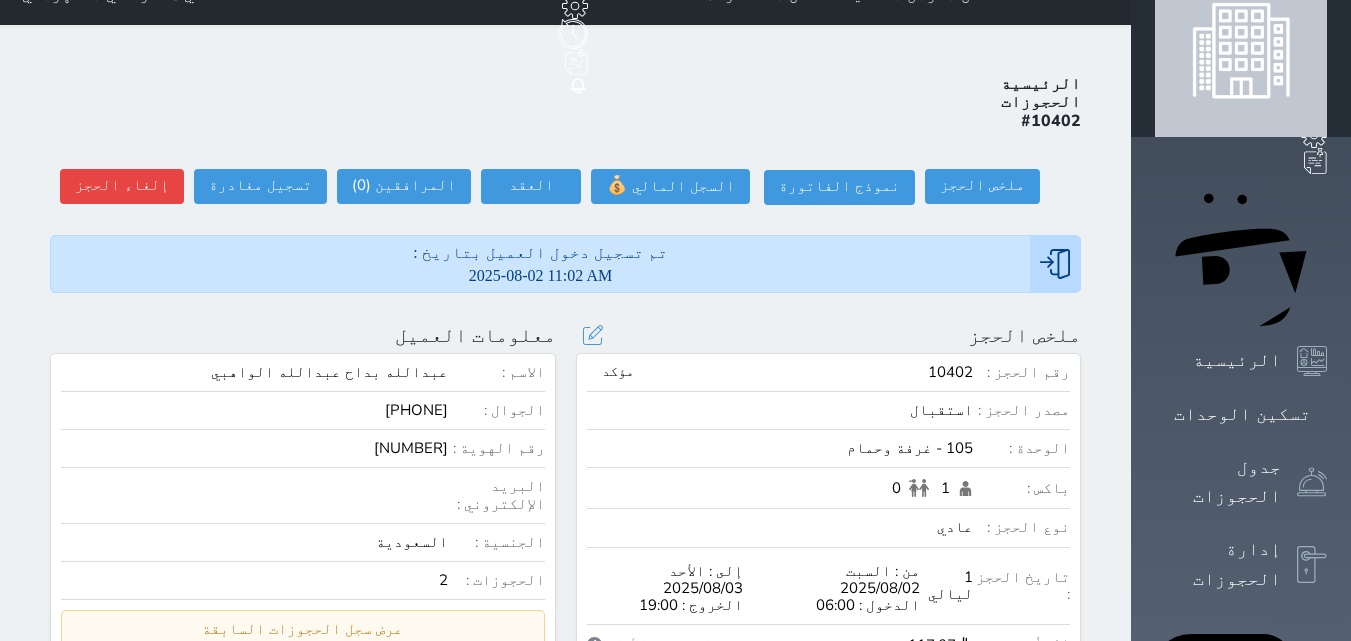 scroll, scrollTop: 0, scrollLeft: 0, axis: both 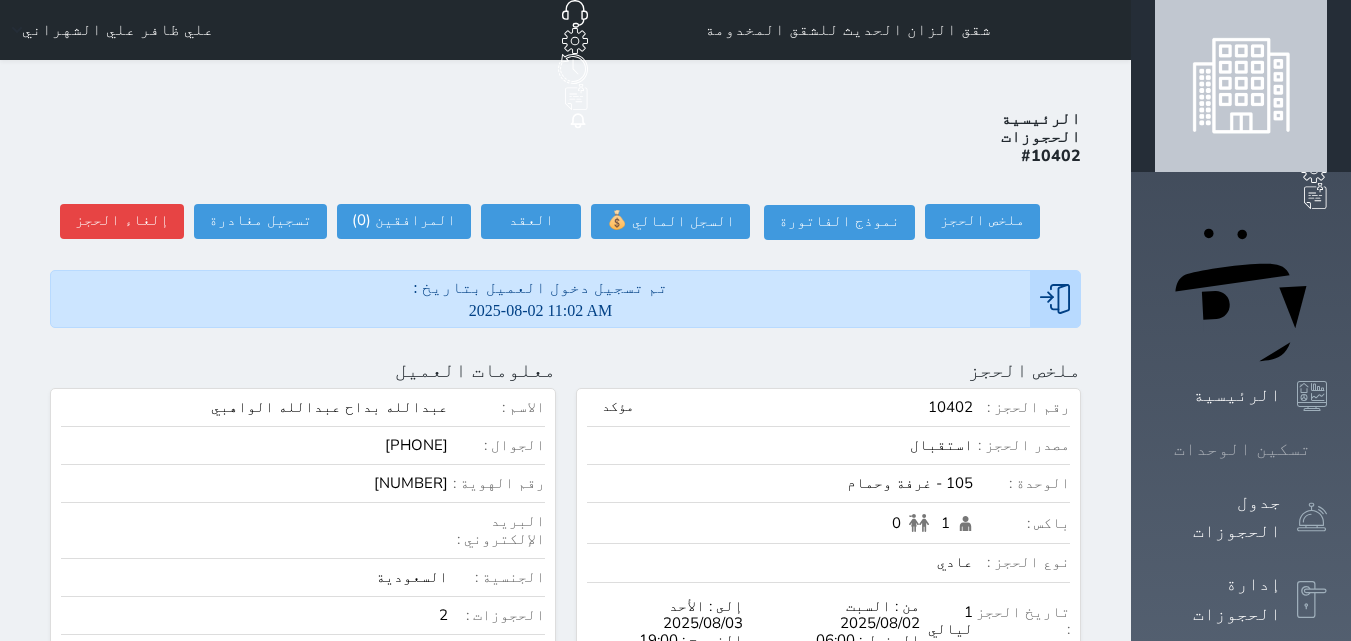 click 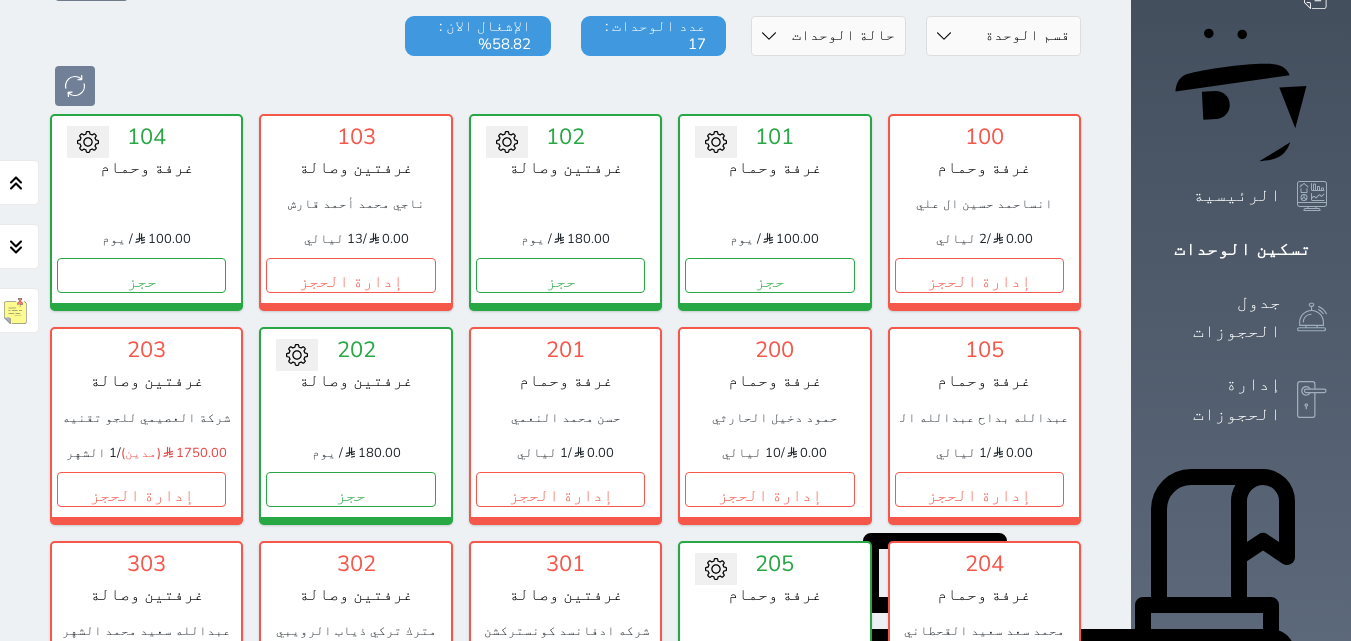 scroll, scrollTop: 78, scrollLeft: 0, axis: vertical 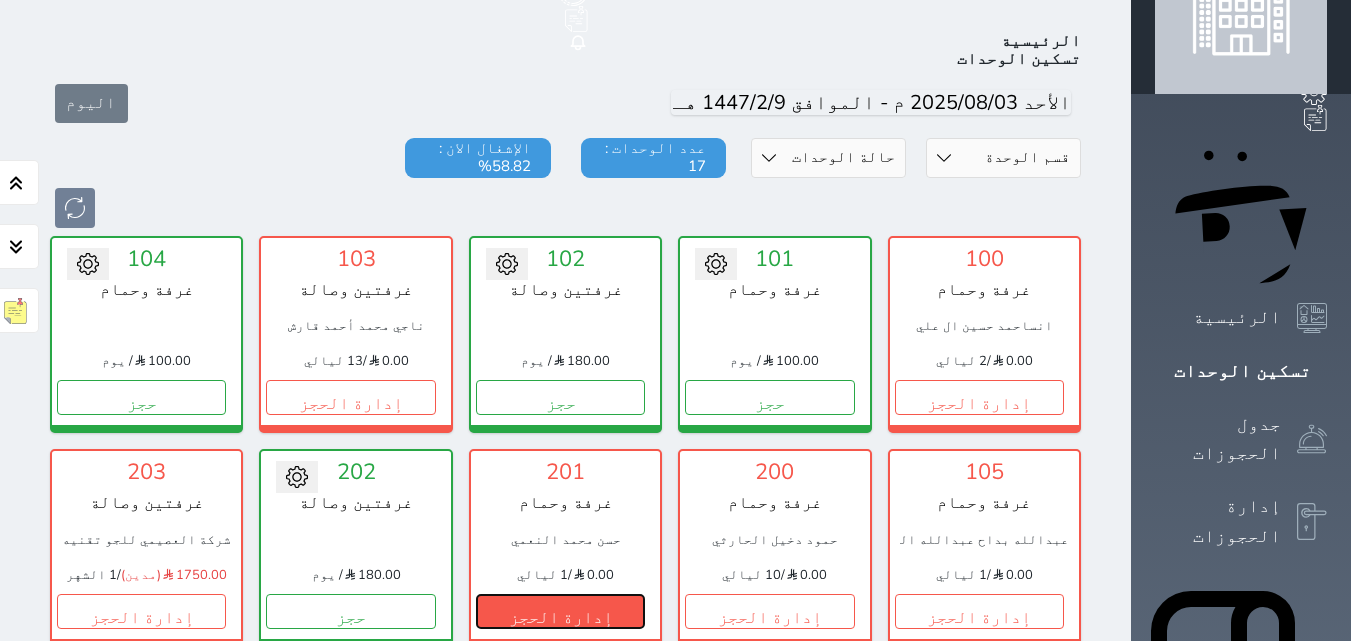 click on "إدارة الحجز" at bounding box center (560, 611) 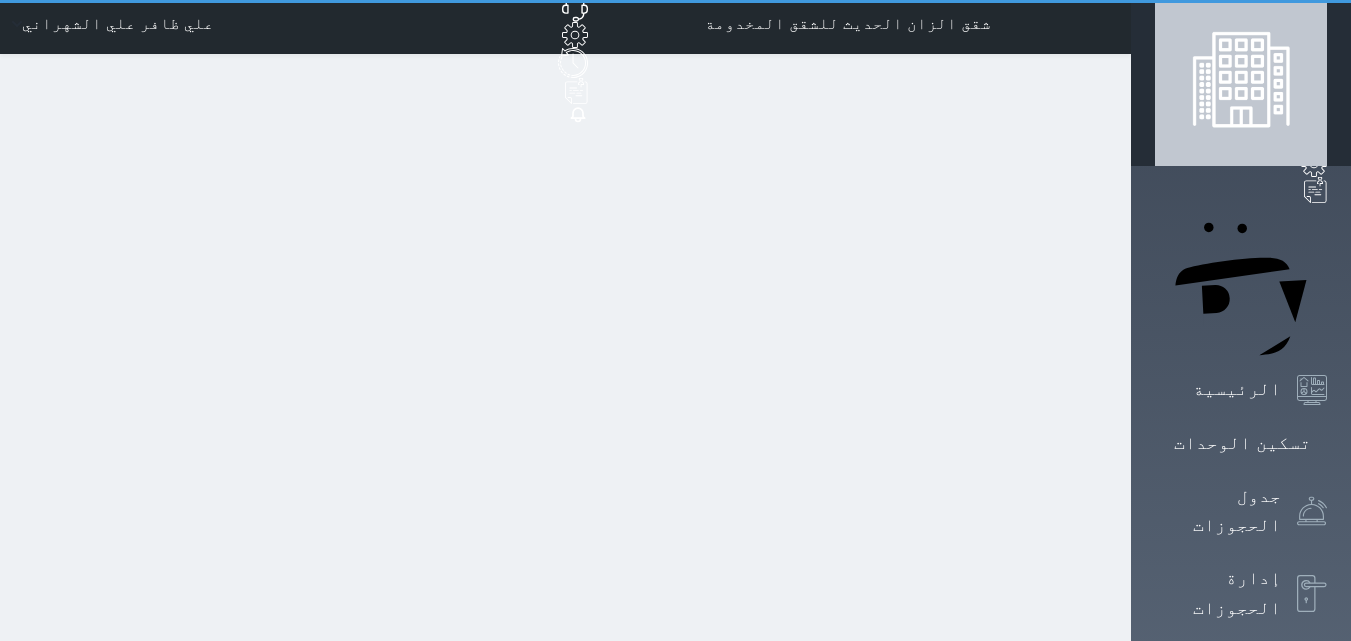 scroll, scrollTop: 0, scrollLeft: 0, axis: both 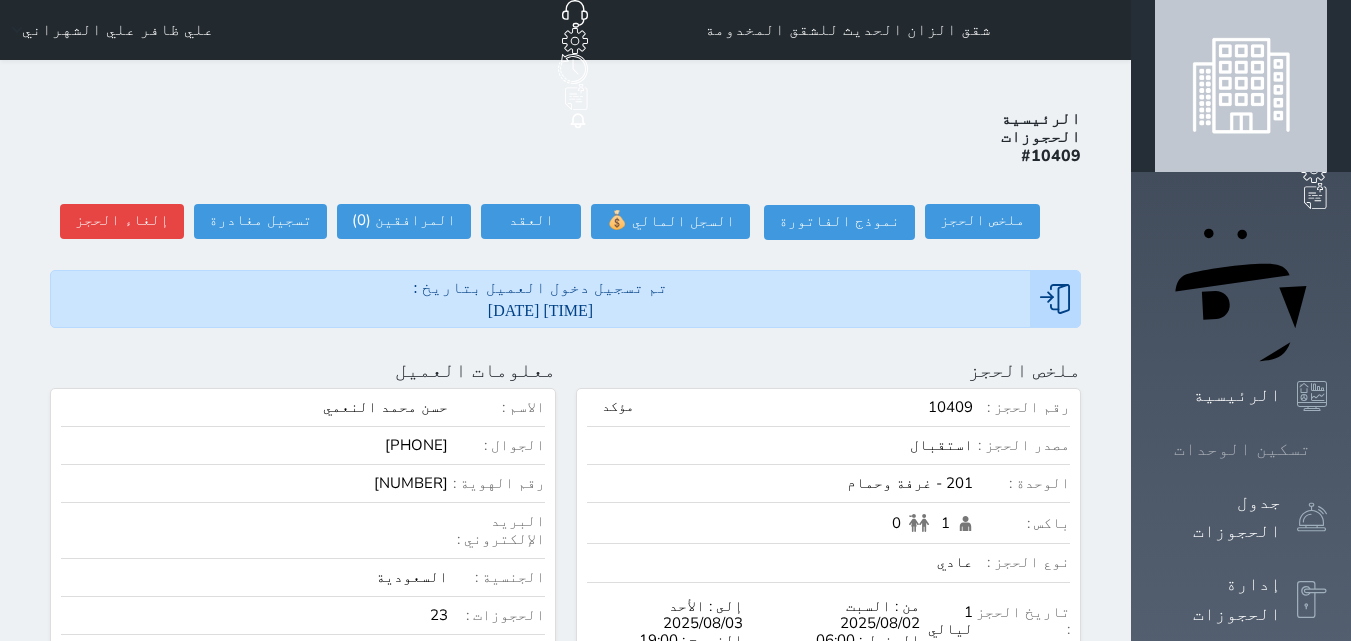 click on "تسكين الوحدات" at bounding box center [1242, 449] 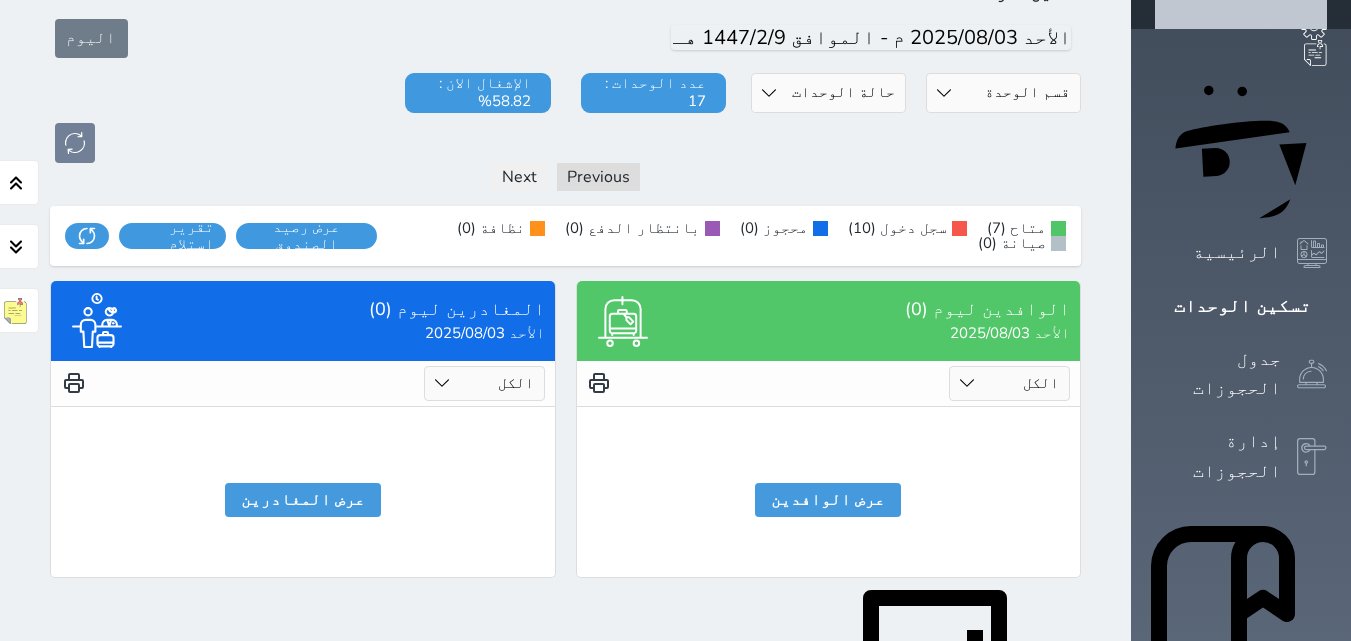 scroll, scrollTop: 178, scrollLeft: 0, axis: vertical 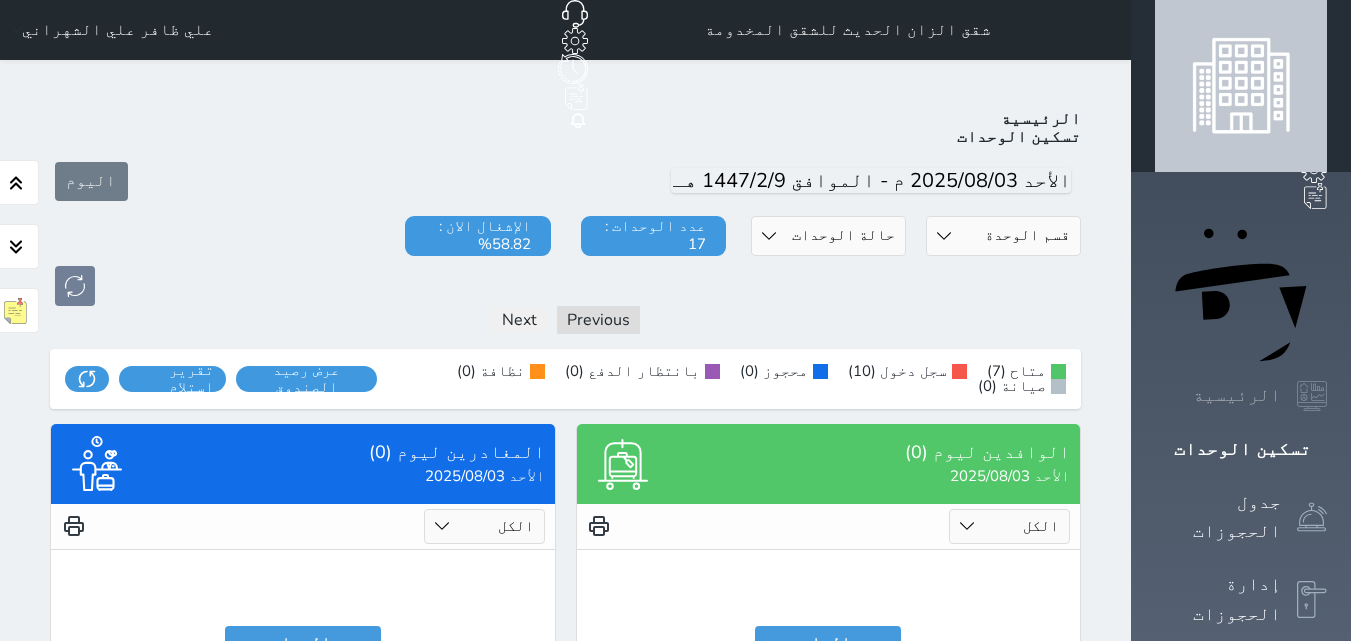 click 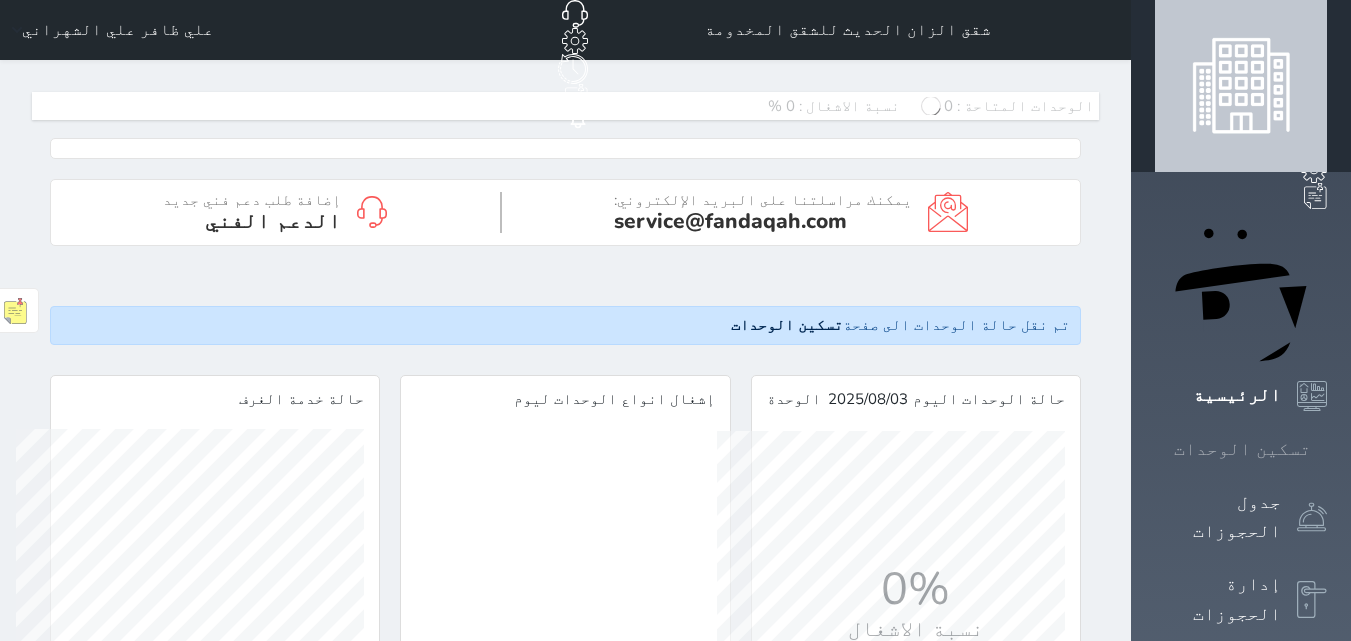scroll, scrollTop: 999652, scrollLeft: 999652, axis: both 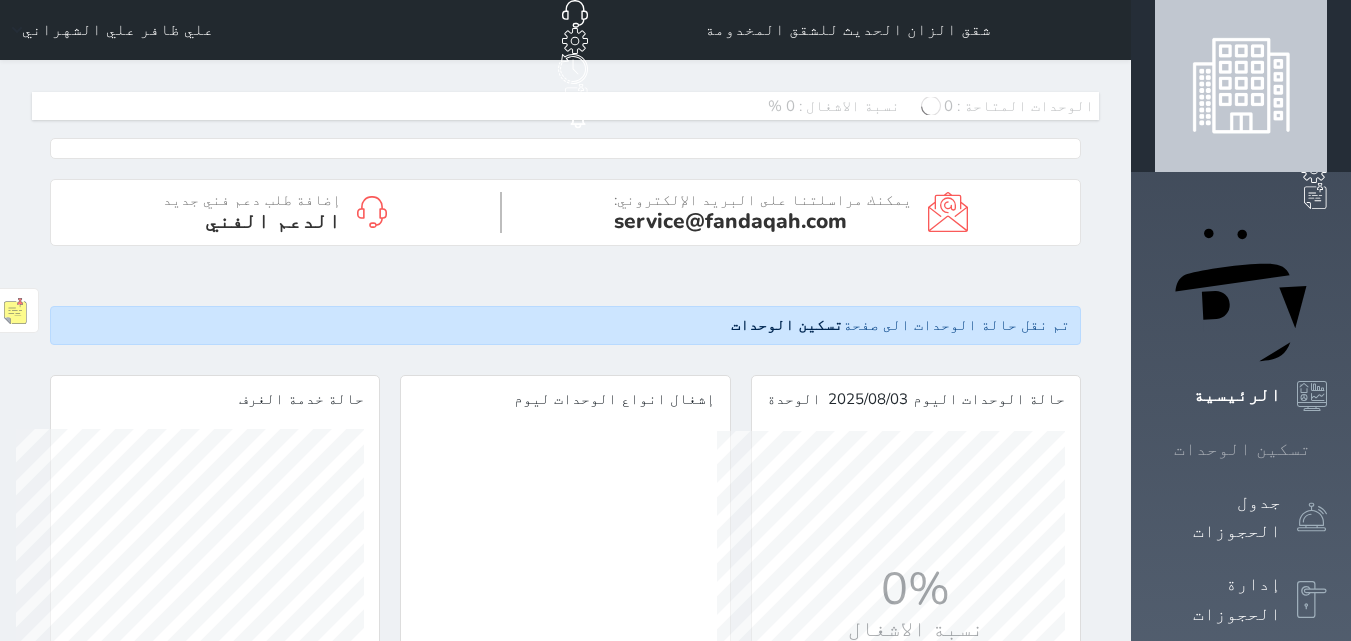 click 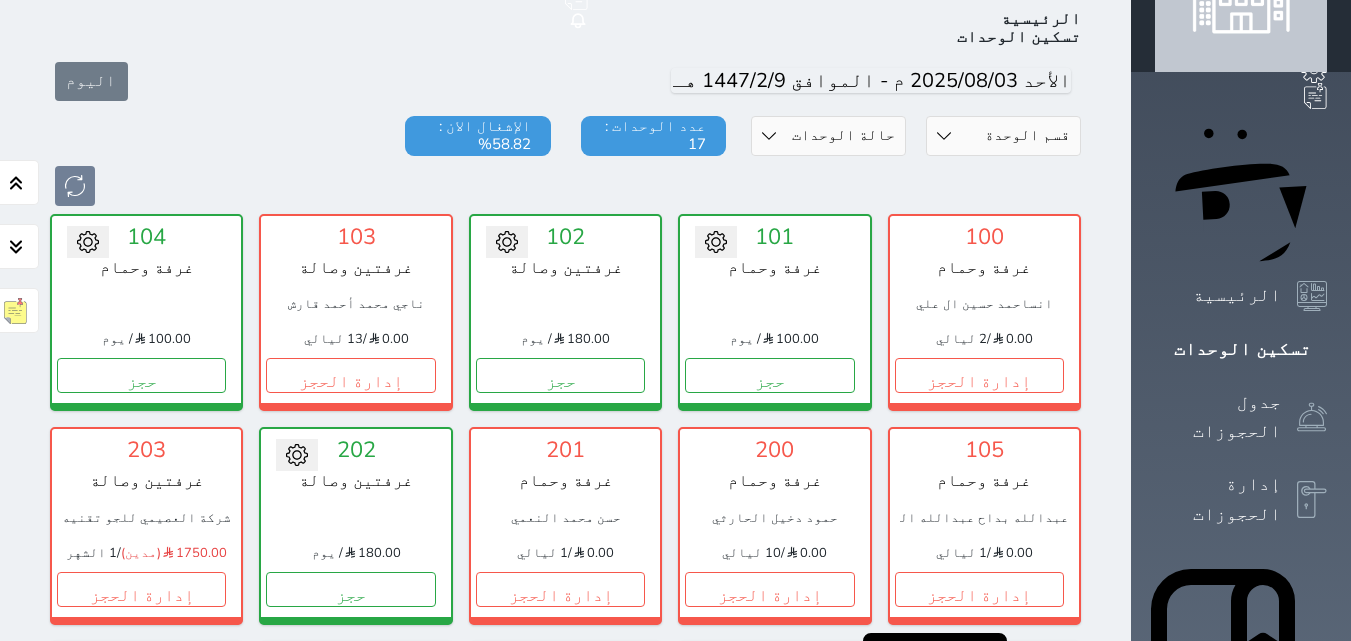 scroll, scrollTop: 78, scrollLeft: 0, axis: vertical 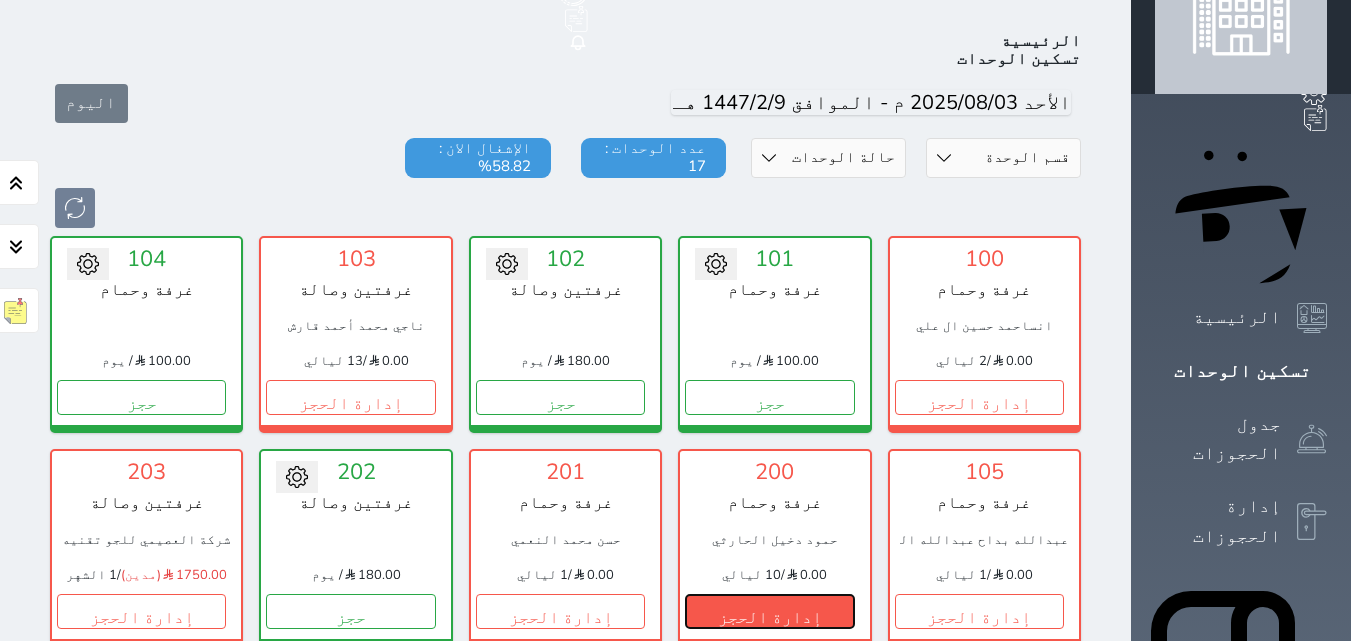 click on "إدارة الحجز" at bounding box center [769, 611] 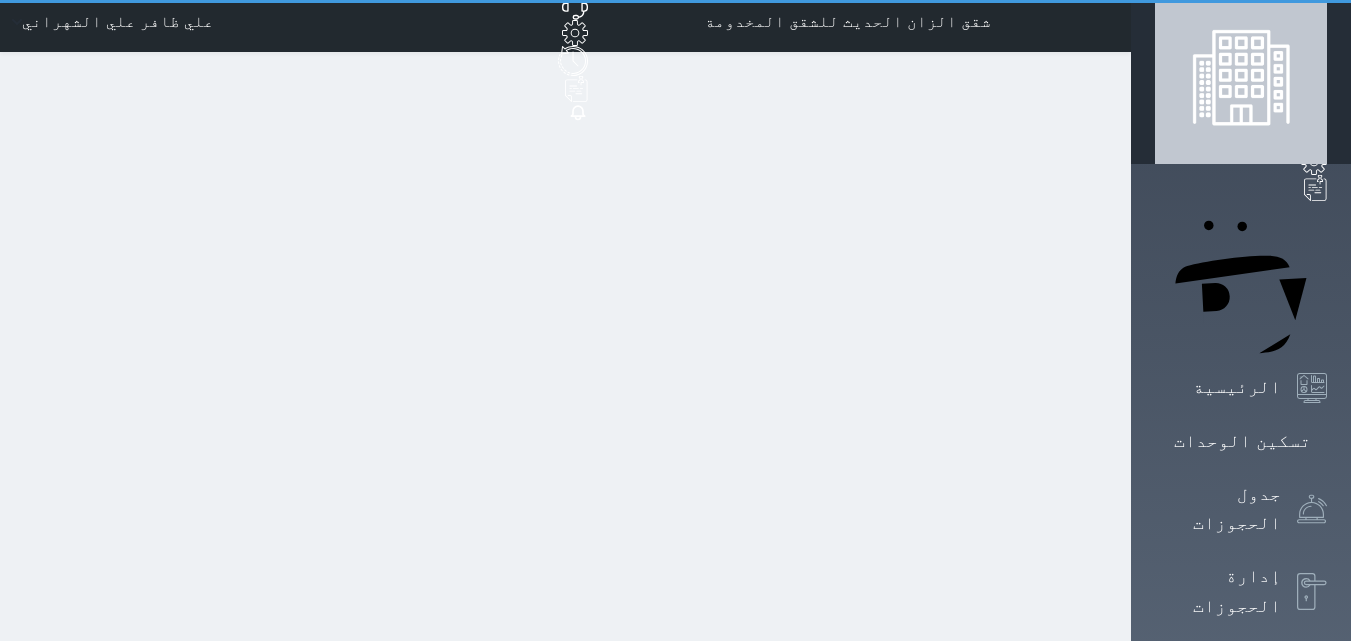scroll, scrollTop: 0, scrollLeft: 0, axis: both 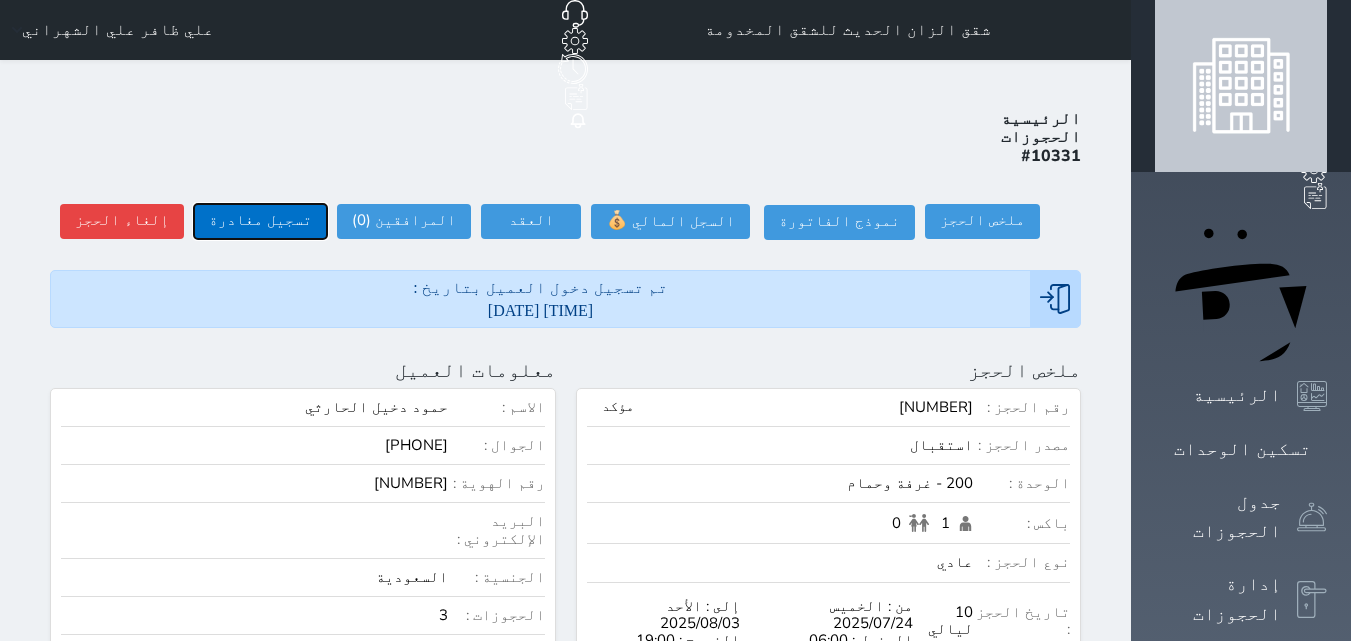 click on "تسجيل مغادرة" at bounding box center (260, 221) 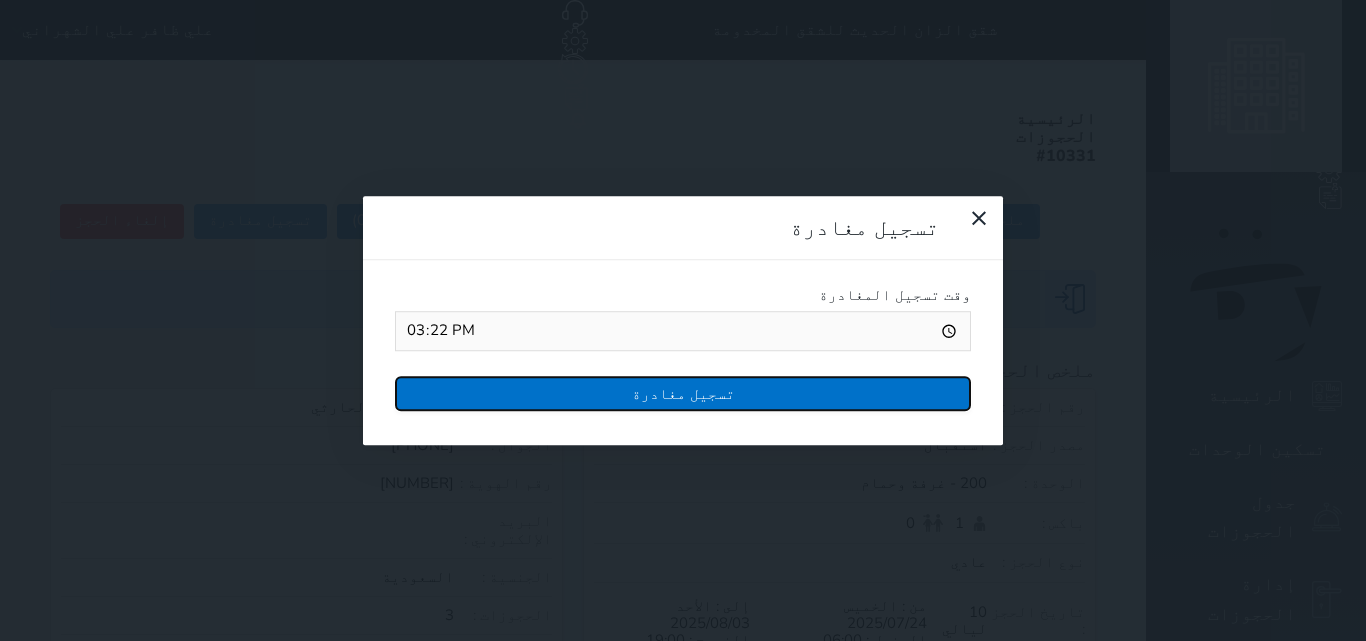 click on "تسجيل مغادرة" at bounding box center (683, 393) 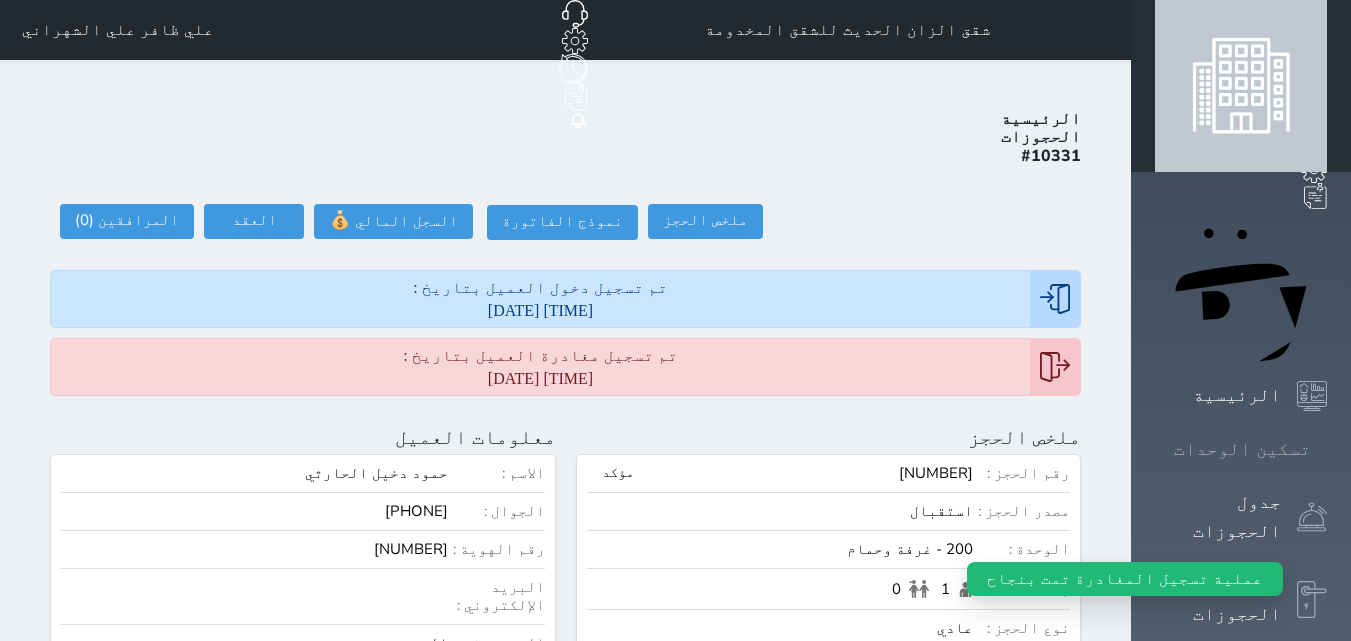 click 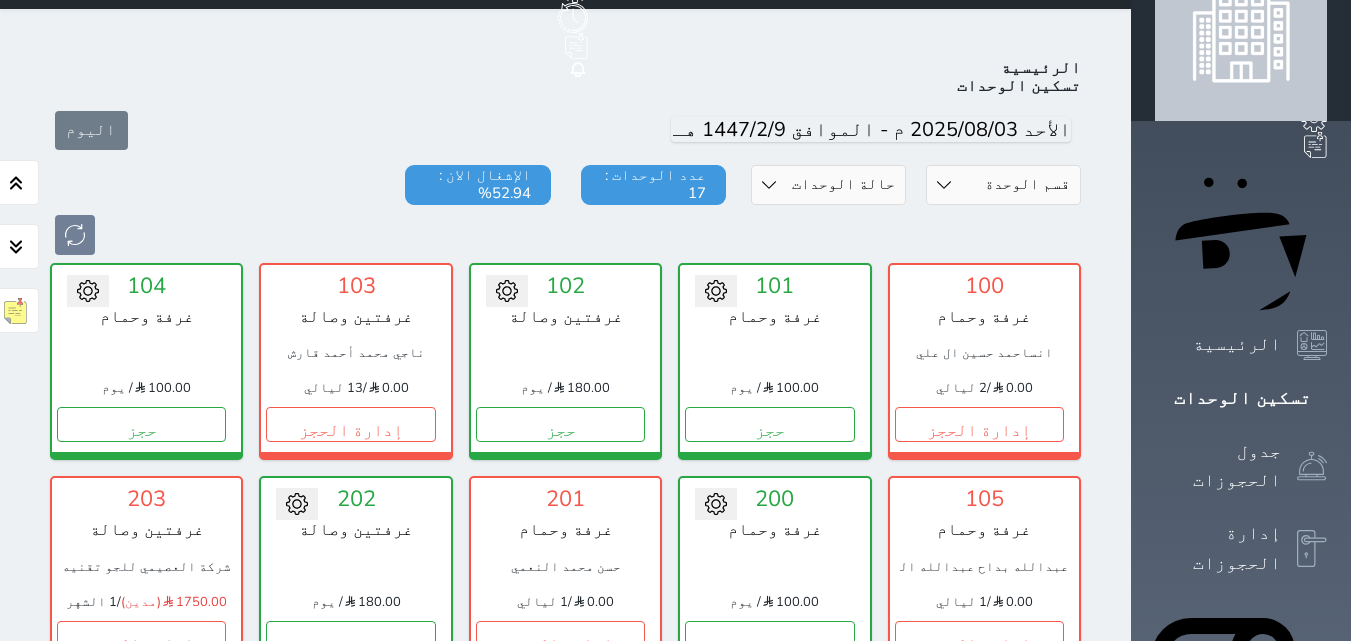 scroll, scrollTop: 100, scrollLeft: 0, axis: vertical 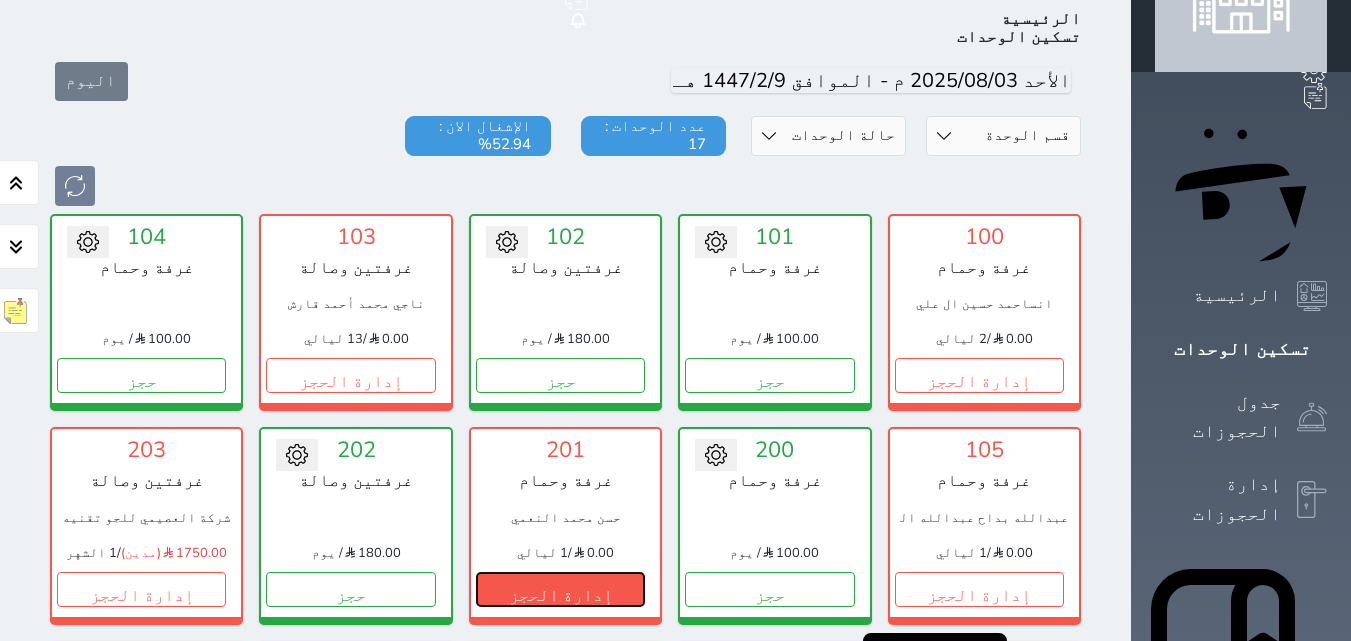 click on "إدارة الحجز" at bounding box center (560, 589) 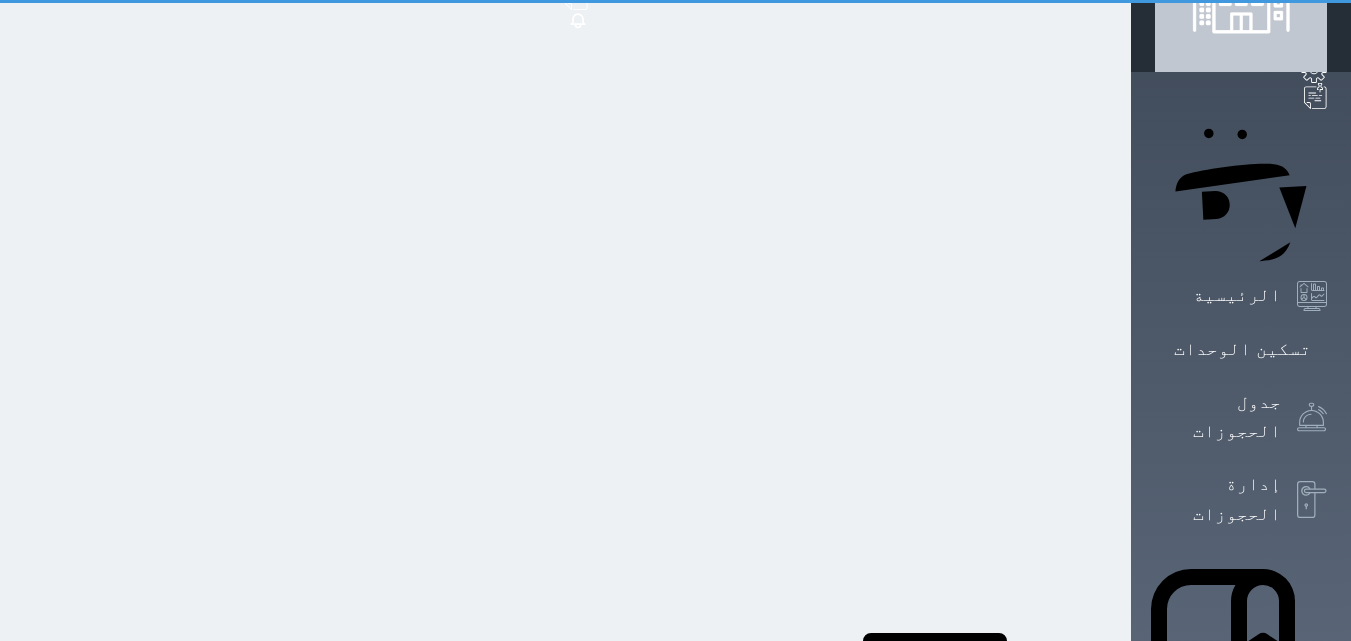 scroll, scrollTop: 0, scrollLeft: 0, axis: both 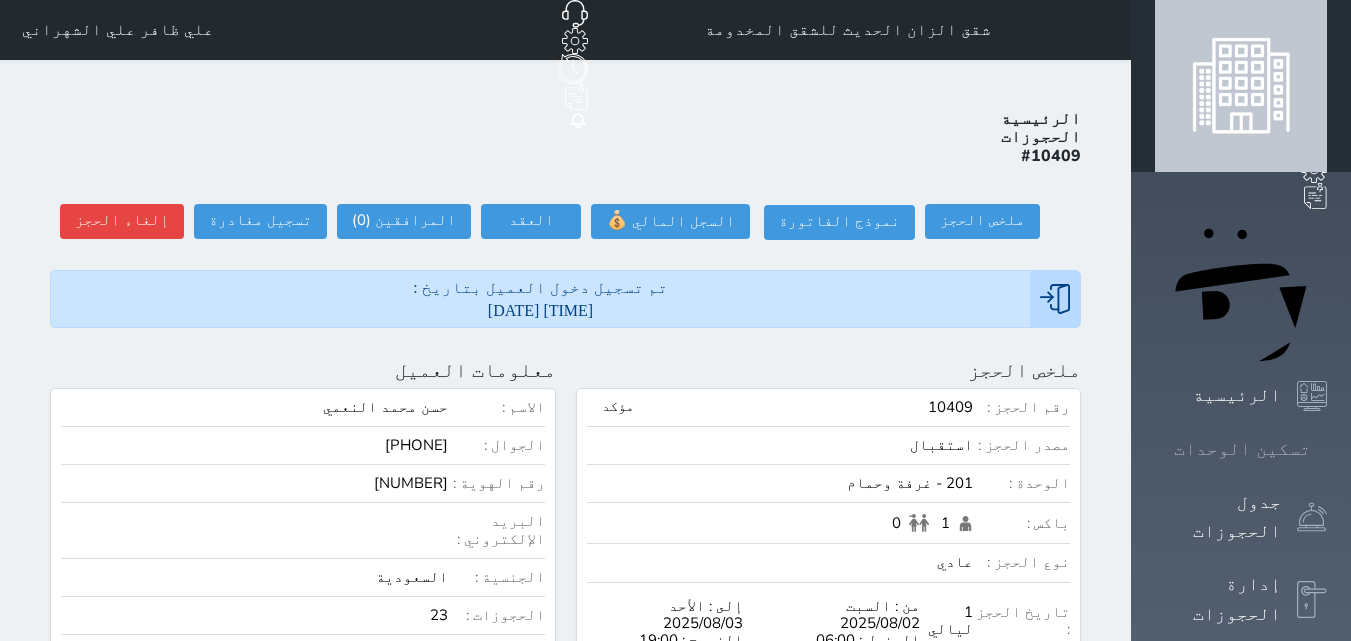click at bounding box center (1327, 449) 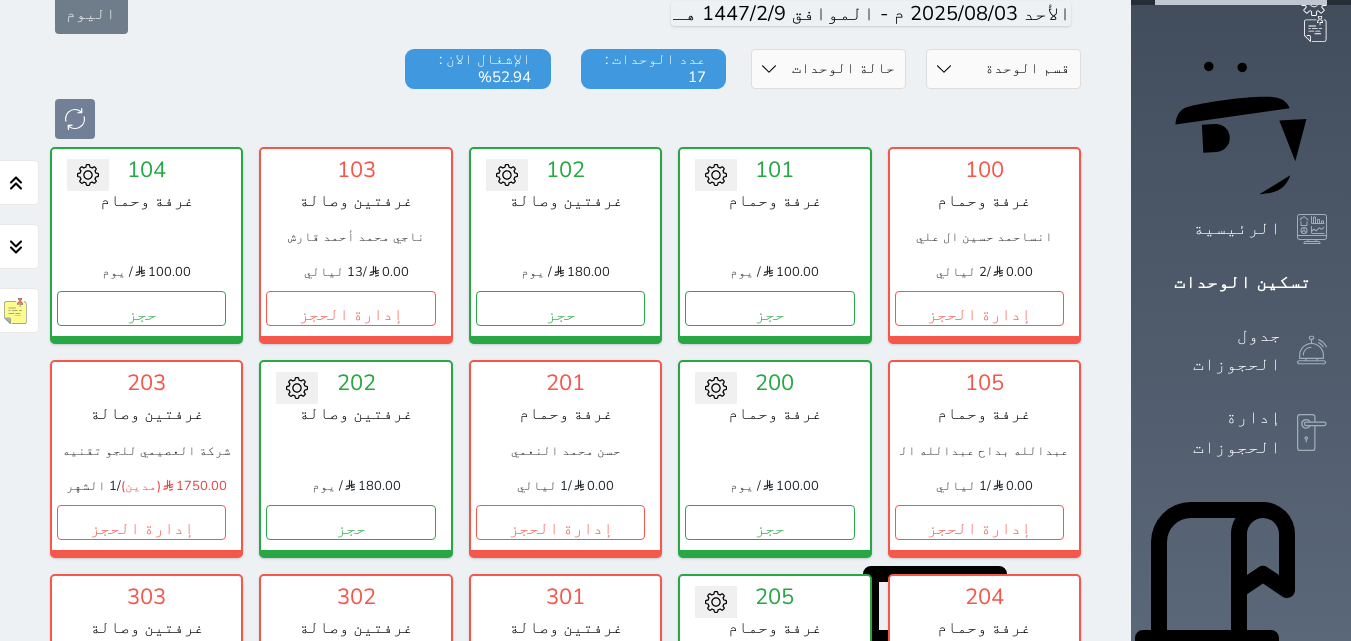 scroll, scrollTop: 200, scrollLeft: 0, axis: vertical 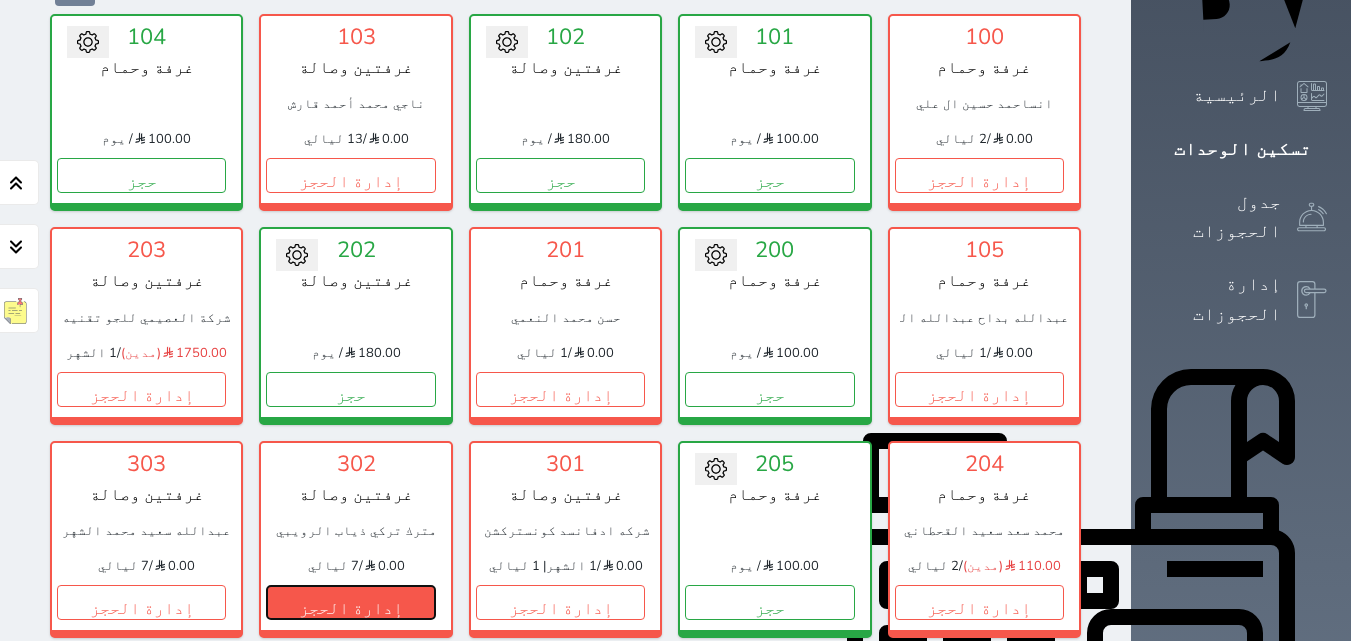 click on "إدارة الحجز" at bounding box center (350, 602) 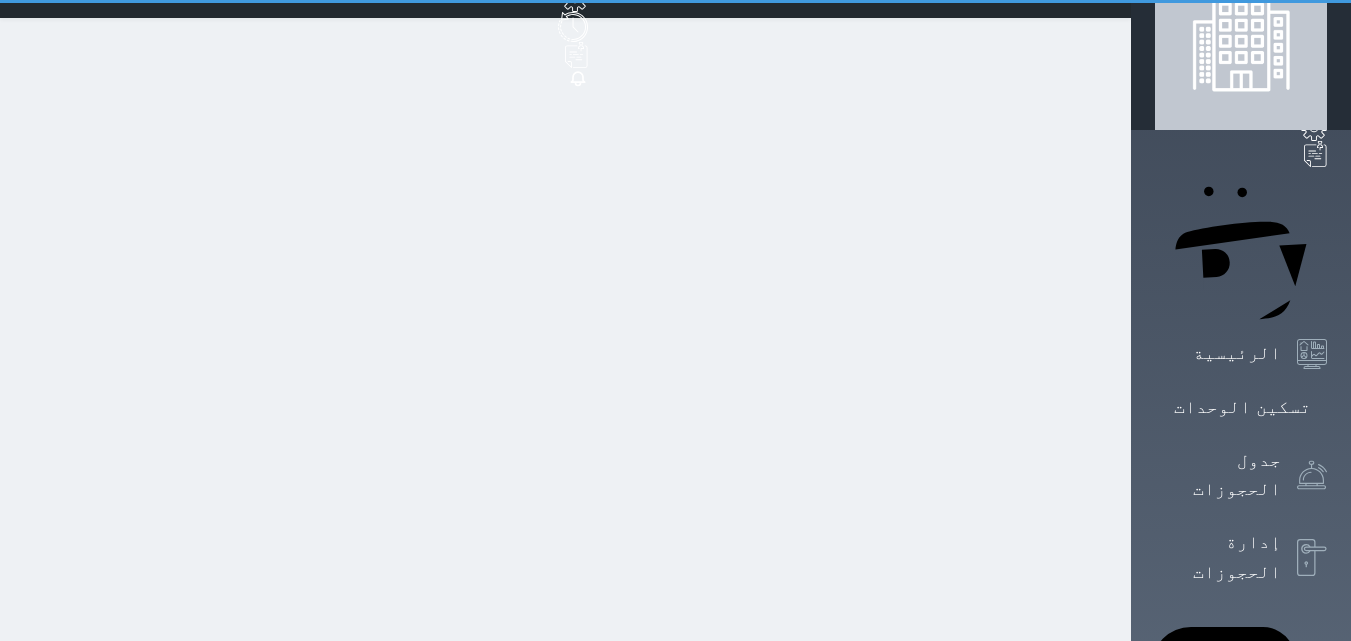 scroll, scrollTop: 0, scrollLeft: 0, axis: both 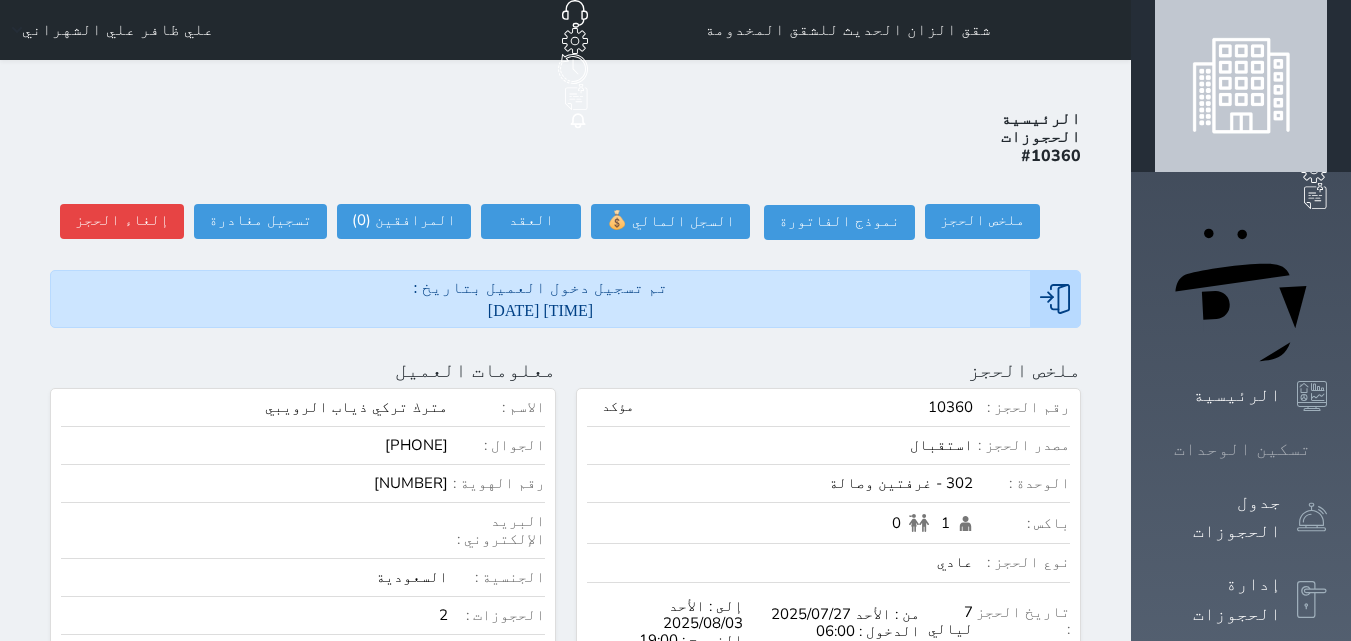 click on "تسكين الوحدات" at bounding box center (1242, 449) 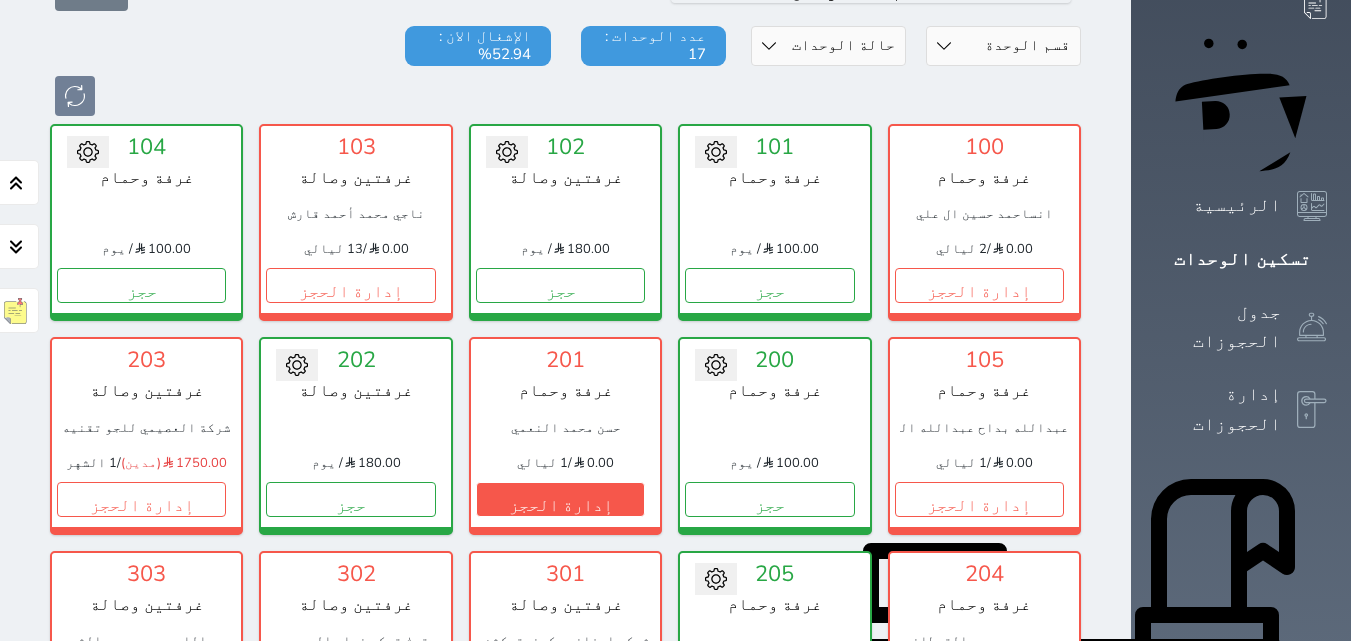 scroll, scrollTop: 78, scrollLeft: 0, axis: vertical 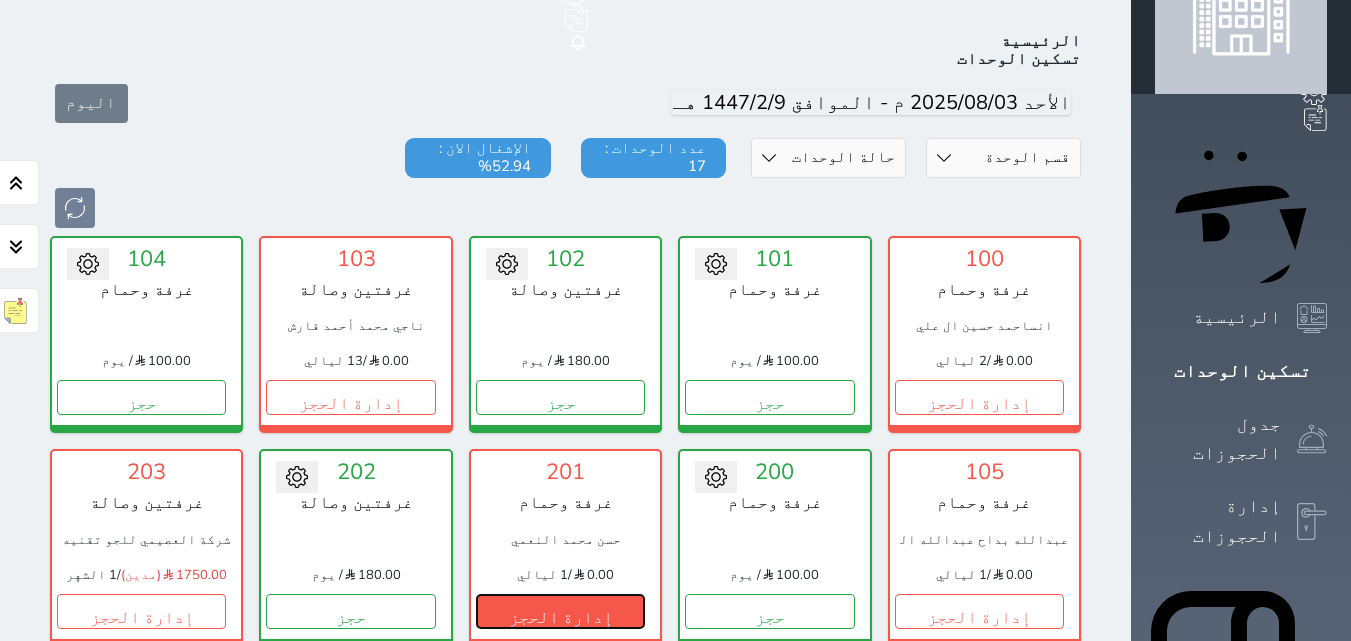 click on "إدارة الحجز" at bounding box center [560, 611] 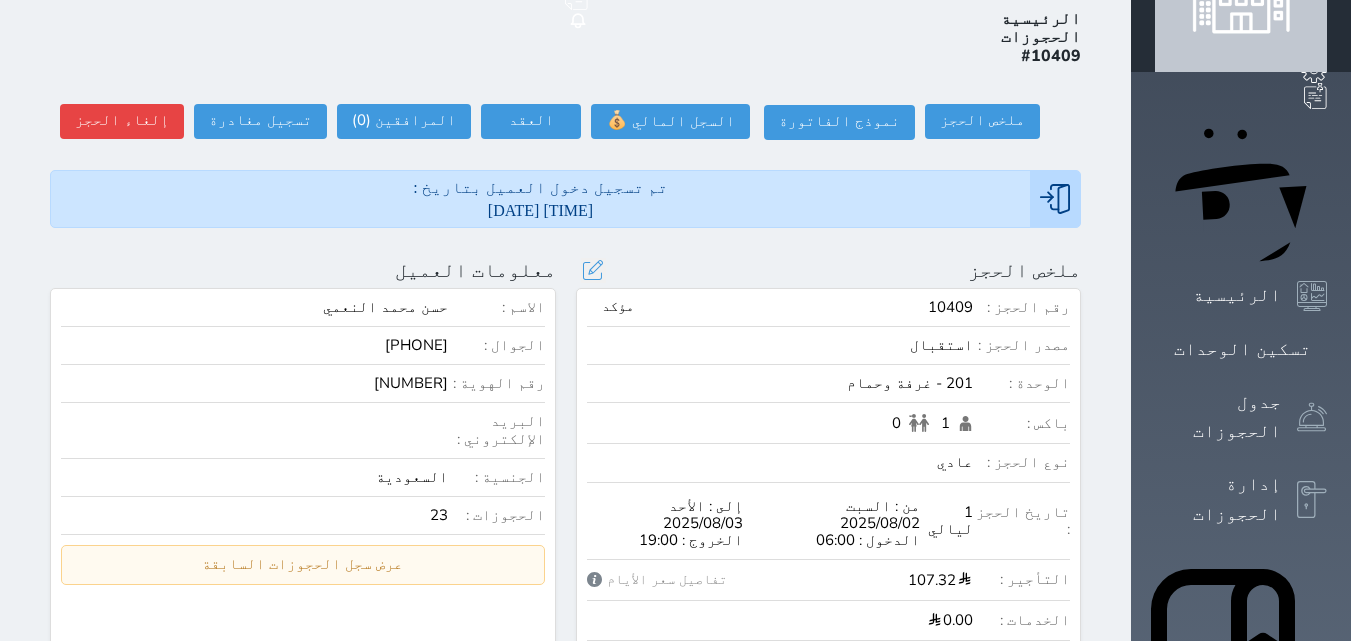 scroll, scrollTop: 0, scrollLeft: 0, axis: both 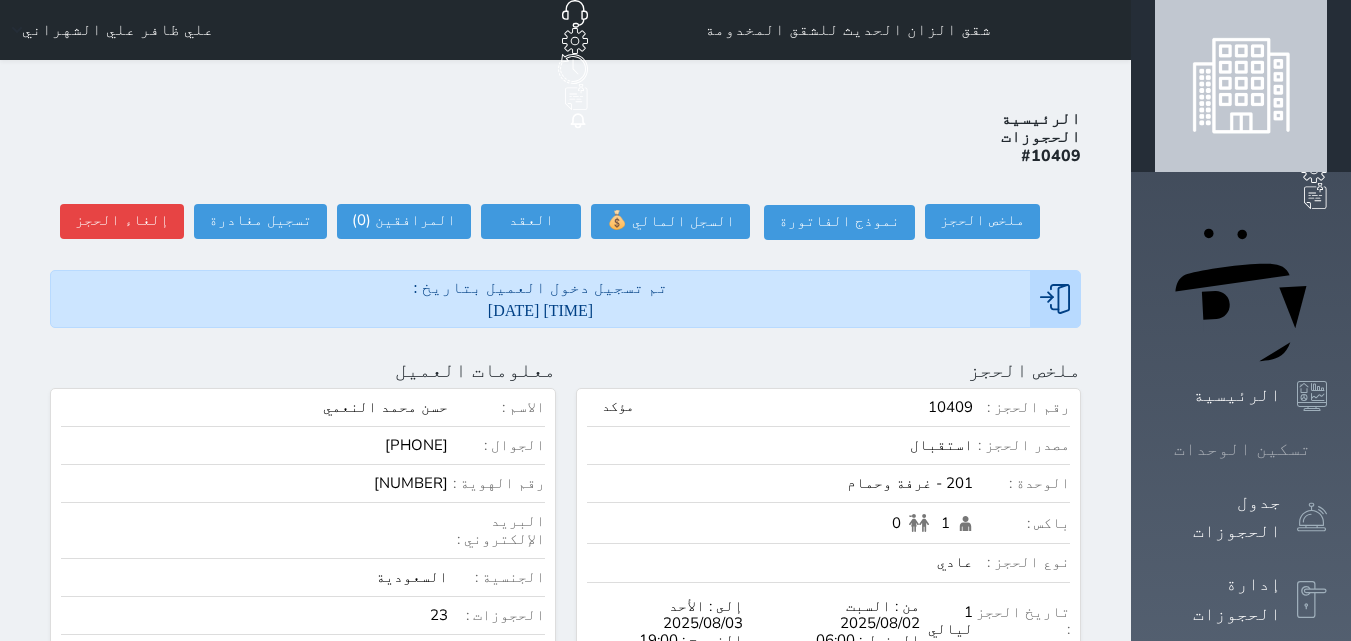 click 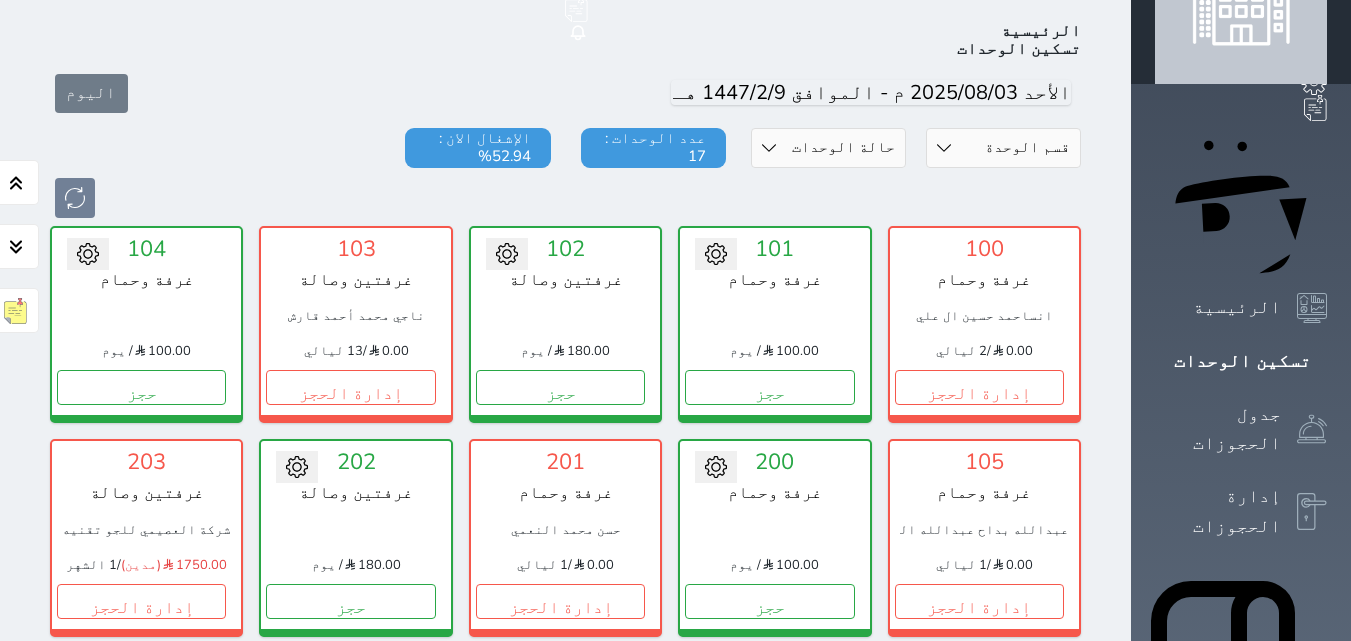 scroll, scrollTop: 78, scrollLeft: 0, axis: vertical 